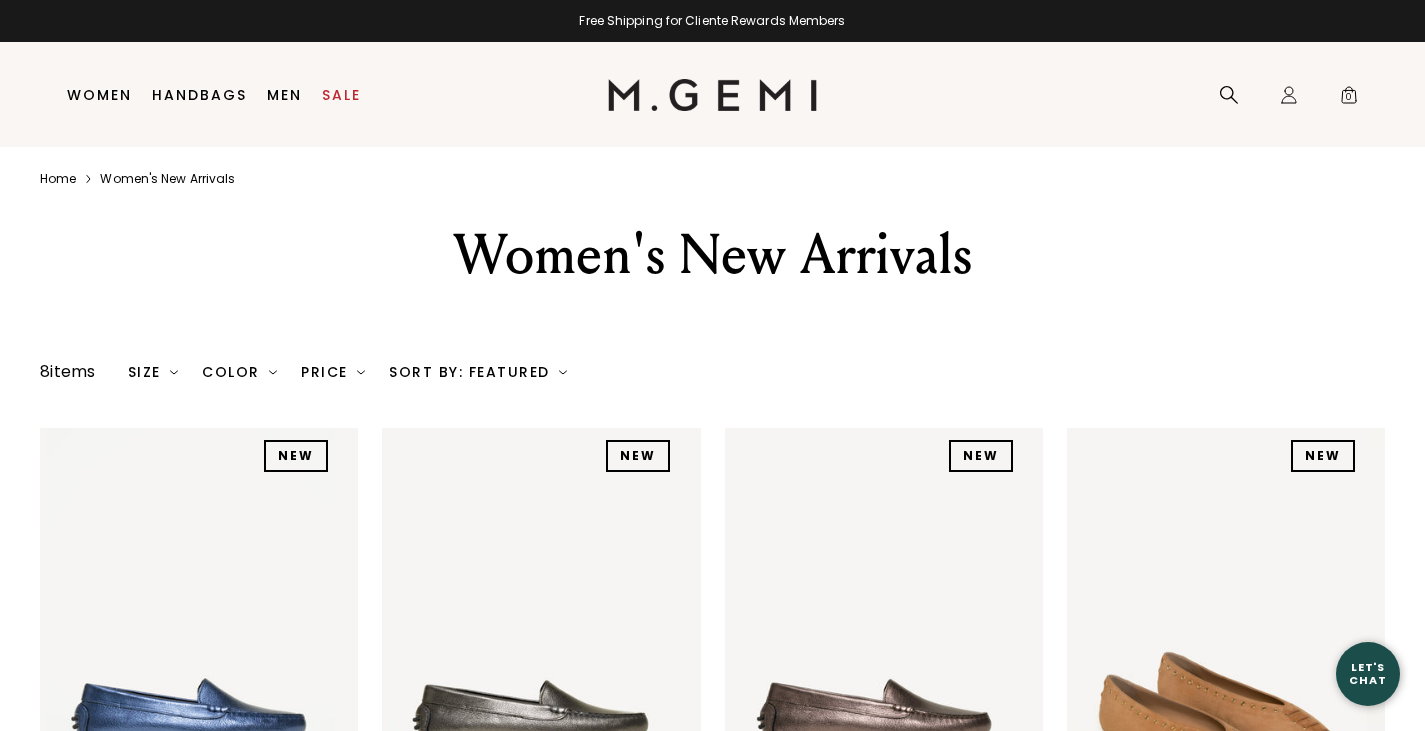scroll, scrollTop: 0, scrollLeft: 0, axis: both 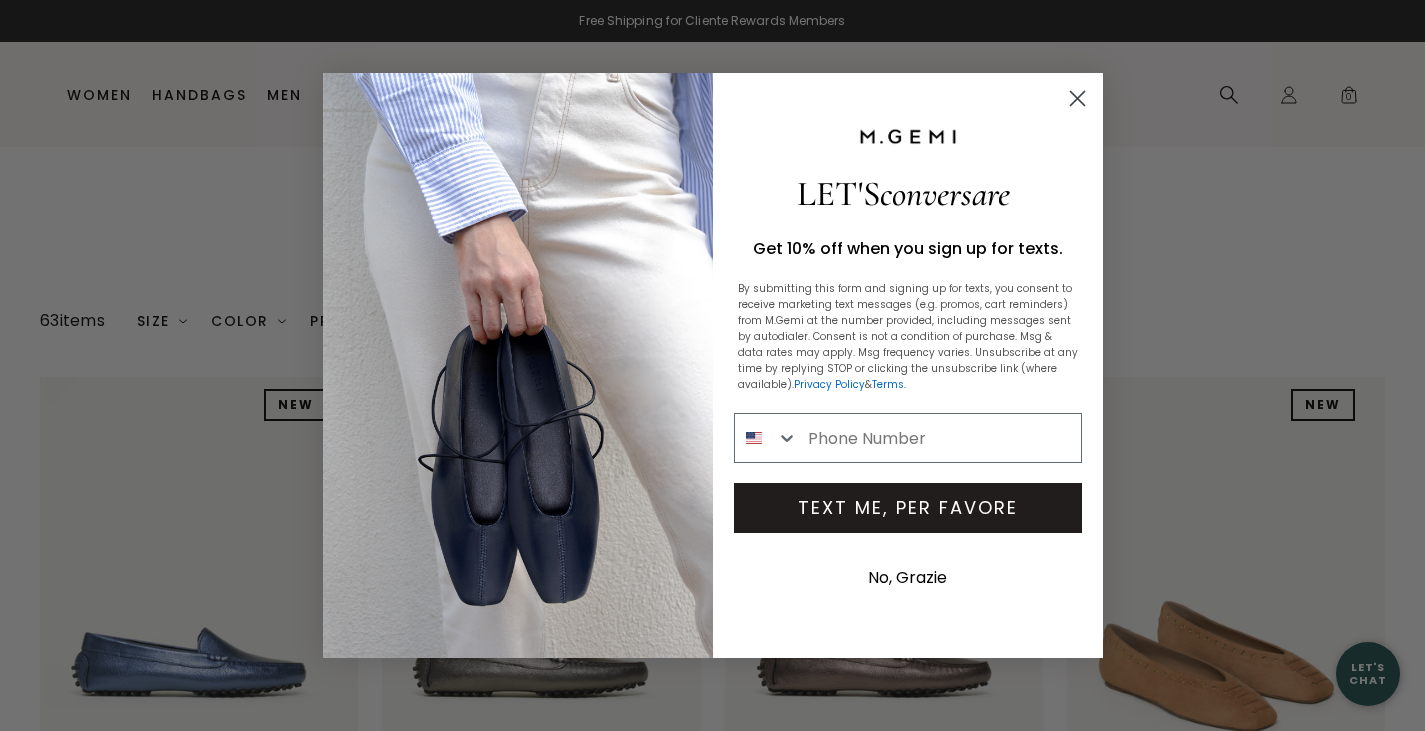 click 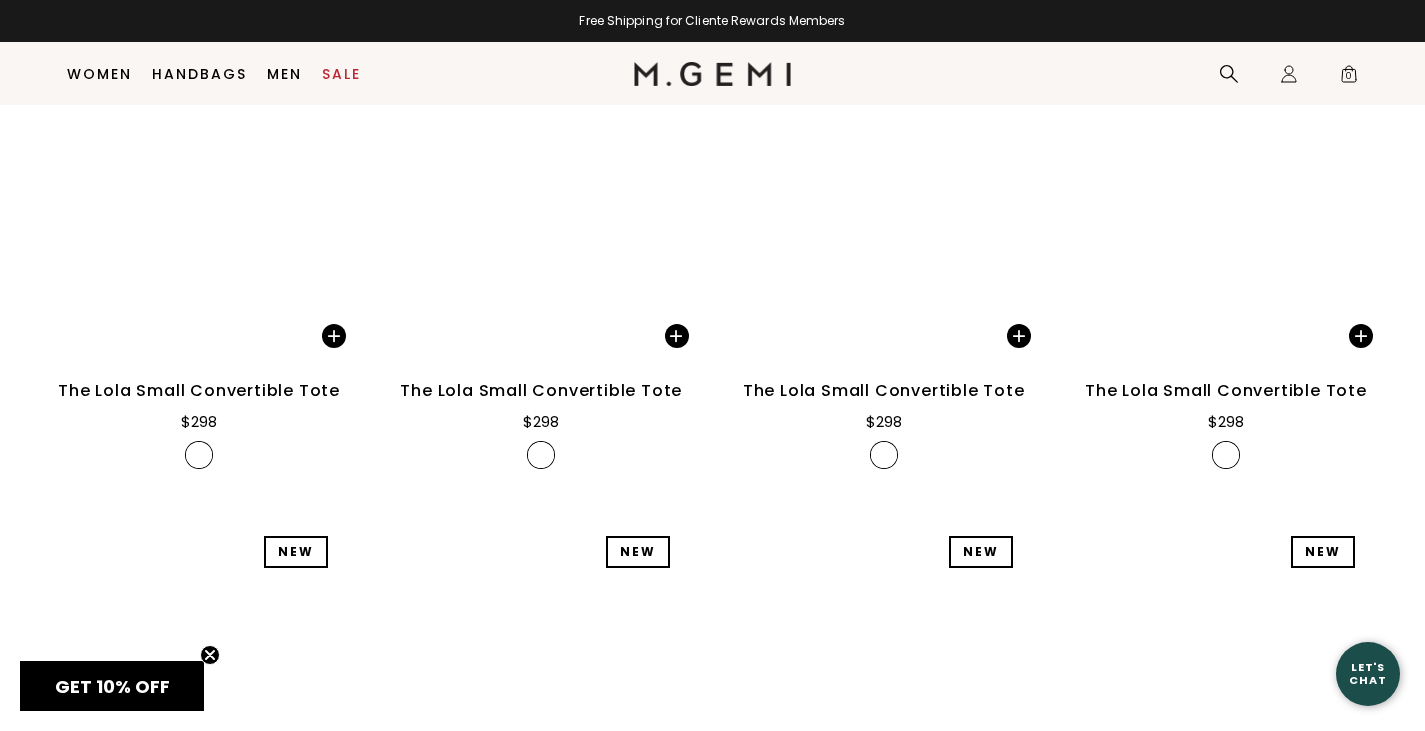 scroll, scrollTop: 4568, scrollLeft: 0, axis: vertical 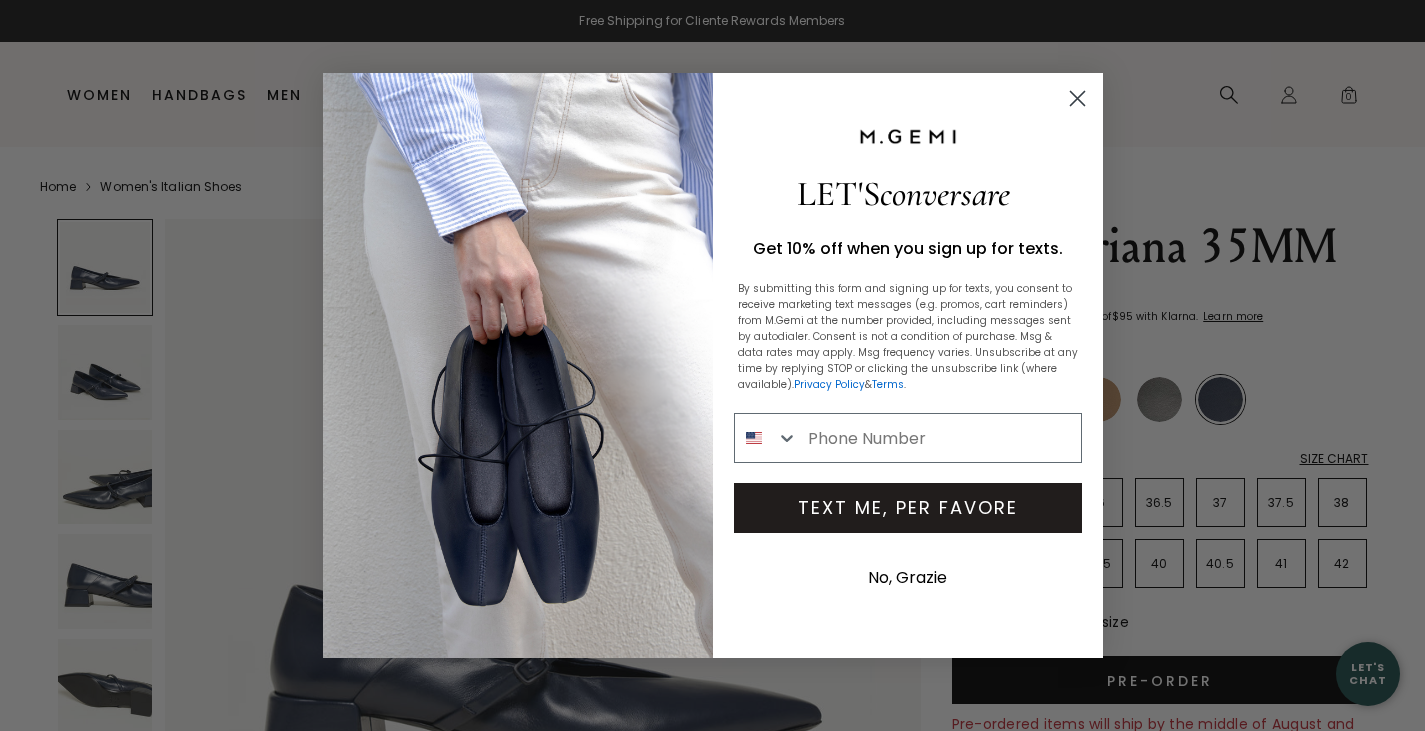 click 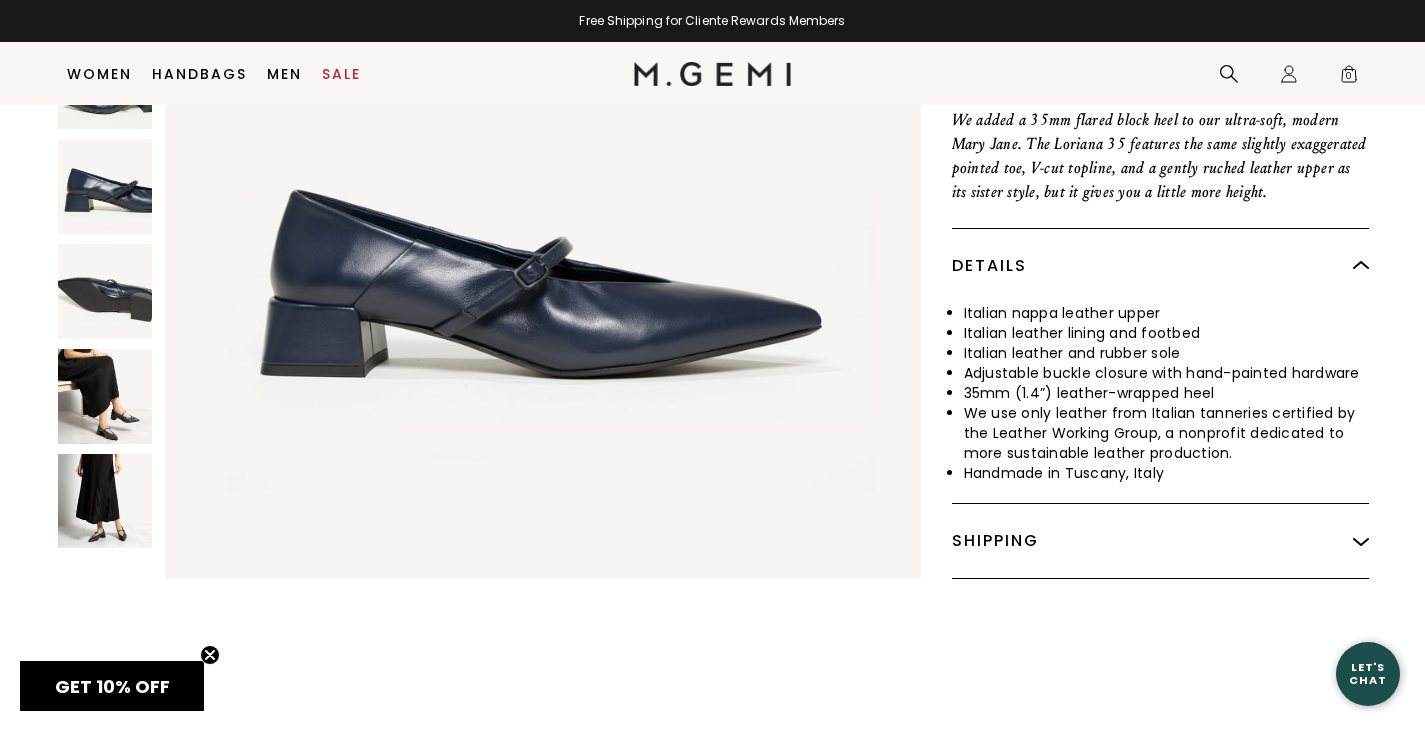 scroll, scrollTop: 723, scrollLeft: 0, axis: vertical 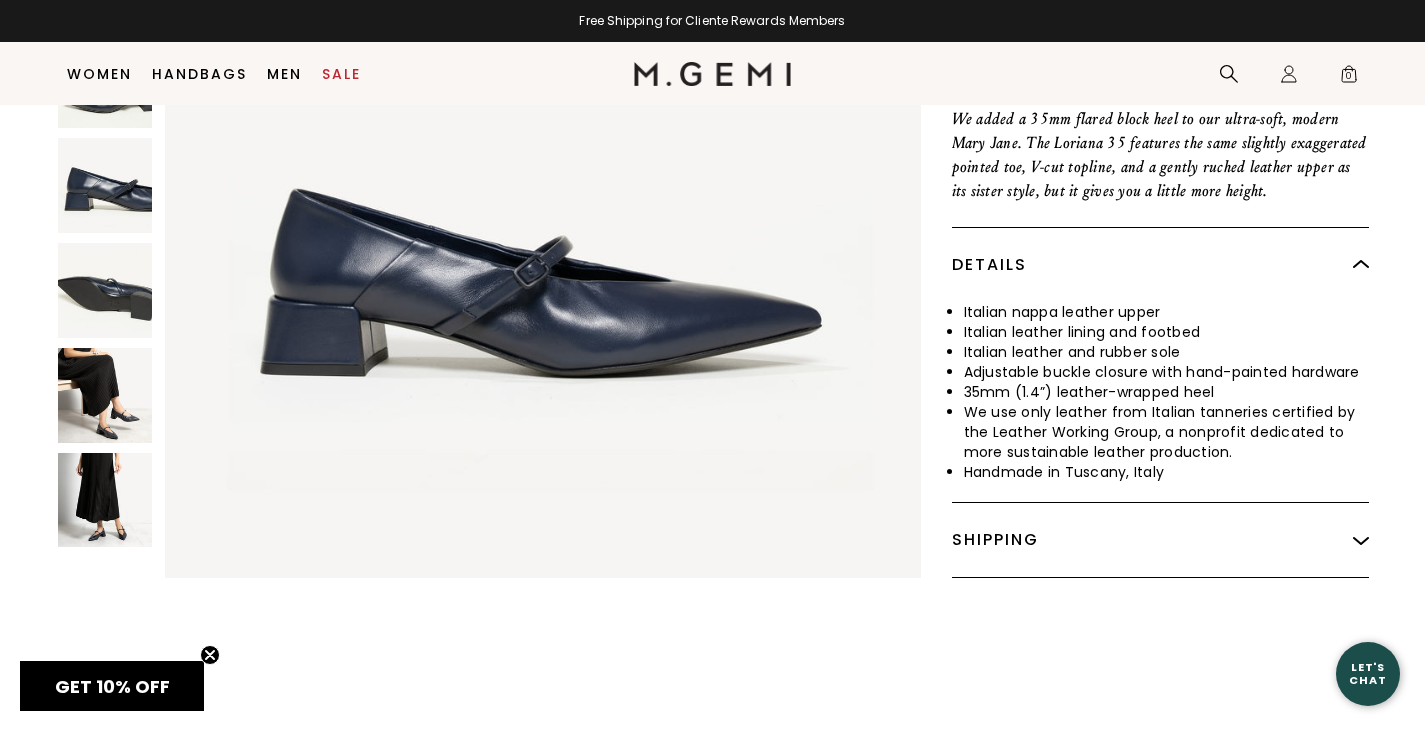 click at bounding box center [105, 395] 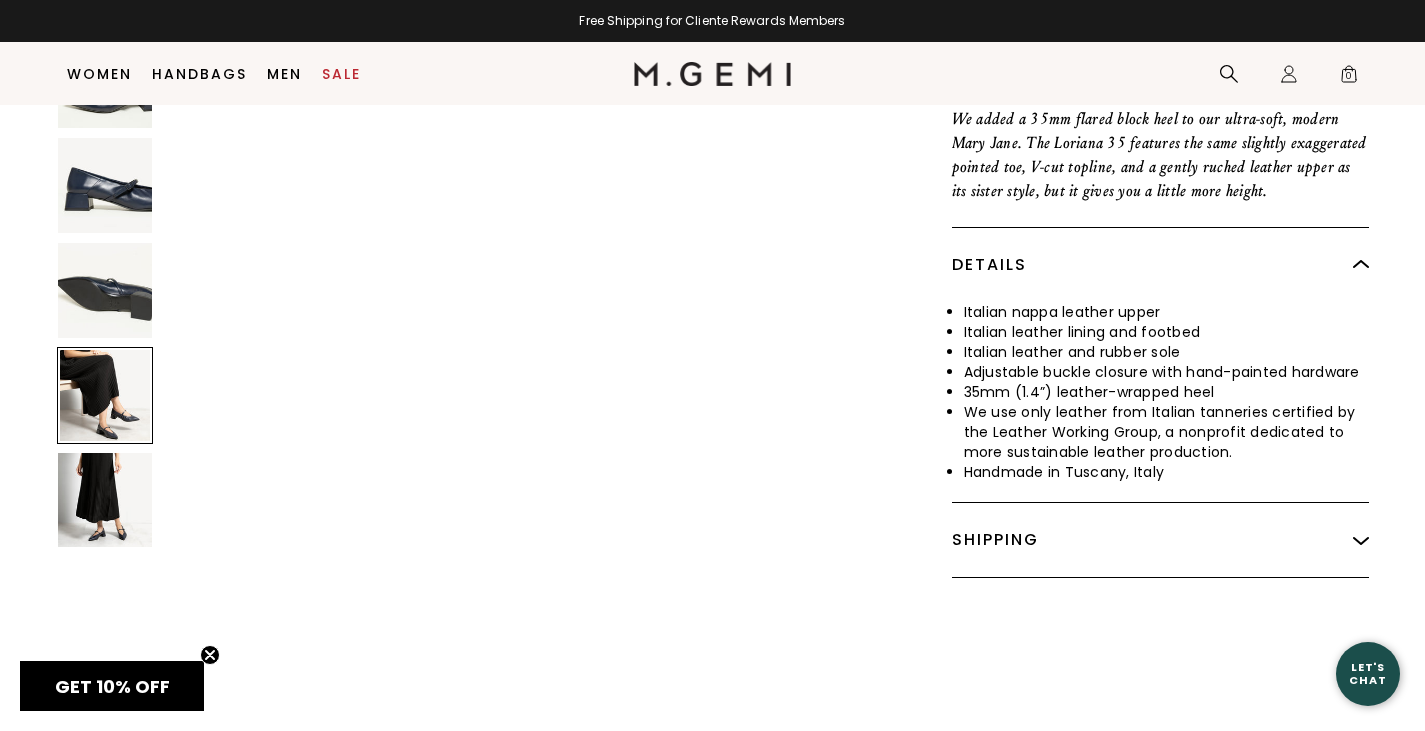 scroll, scrollTop: 3726, scrollLeft: 0, axis: vertical 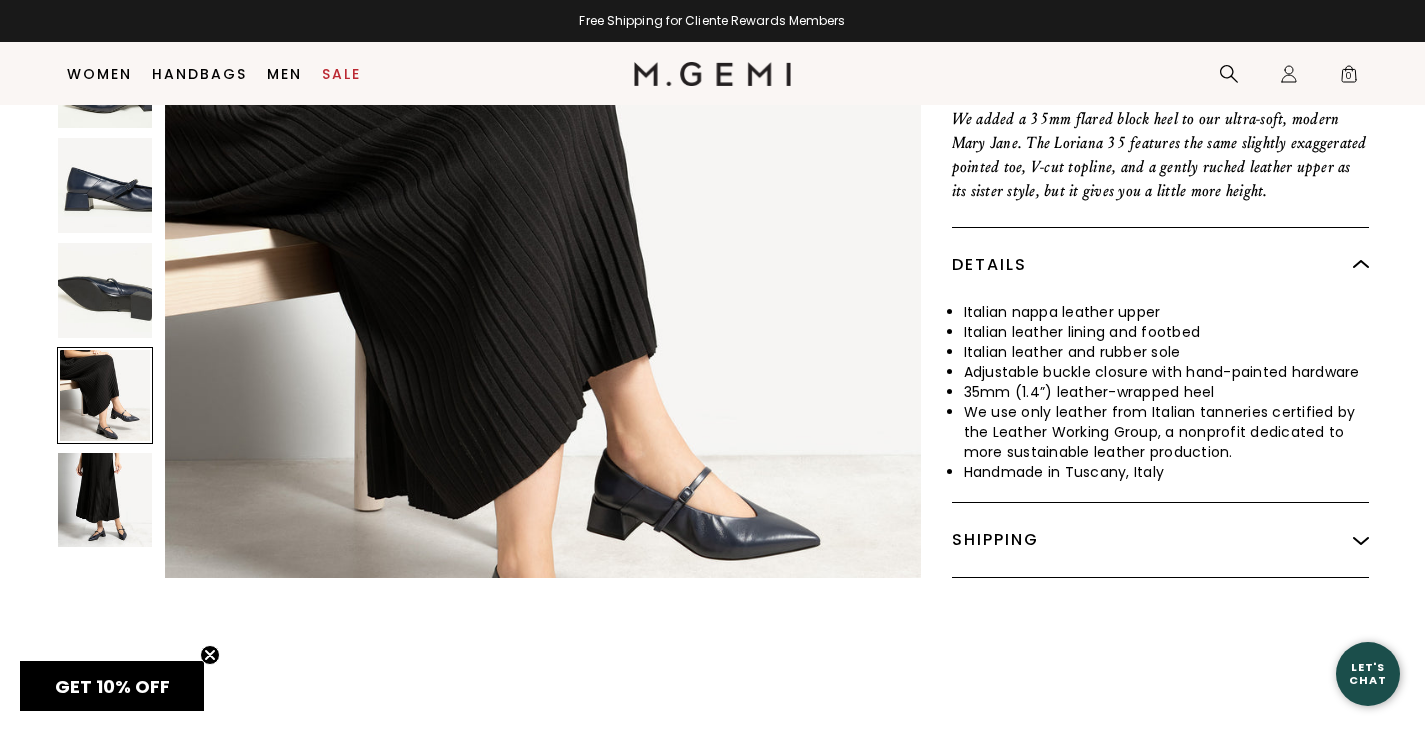 click at bounding box center (105, 500) 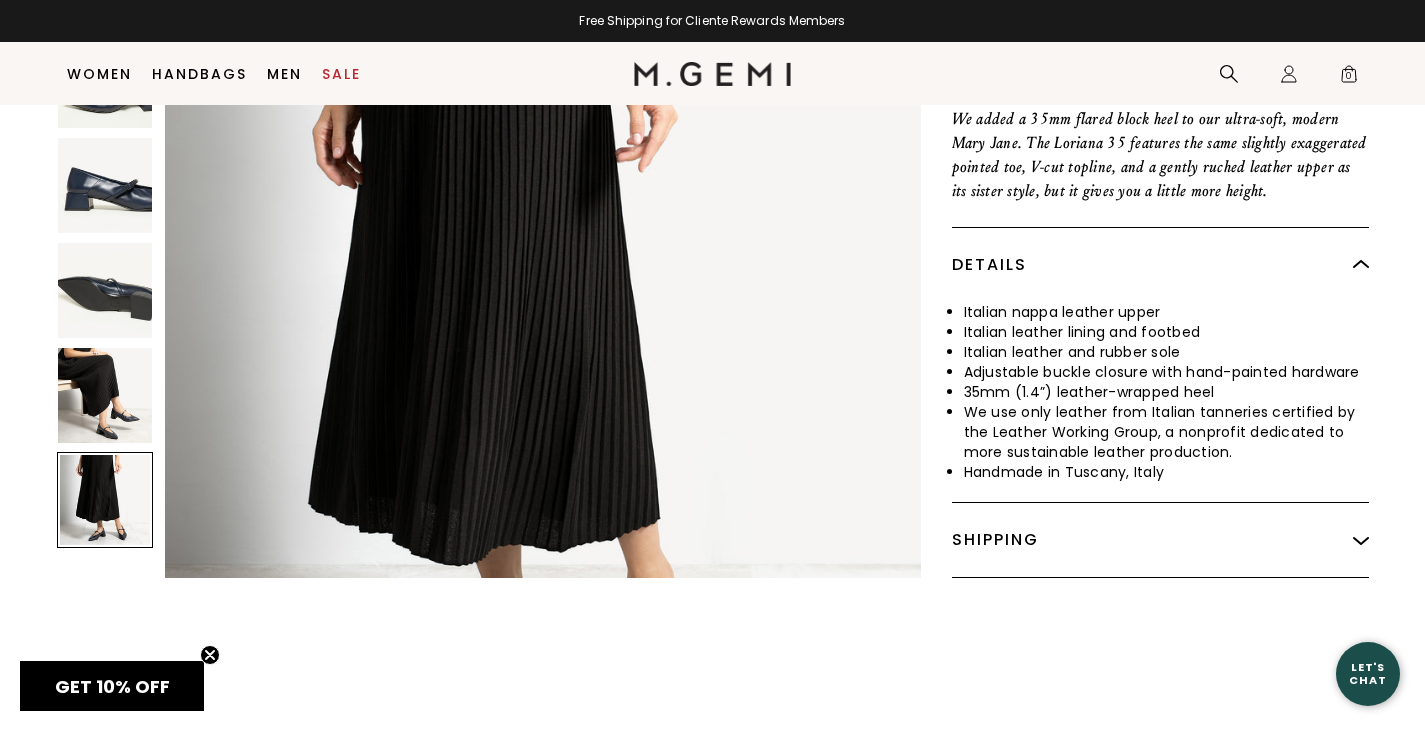 scroll, scrollTop: 4491, scrollLeft: 0, axis: vertical 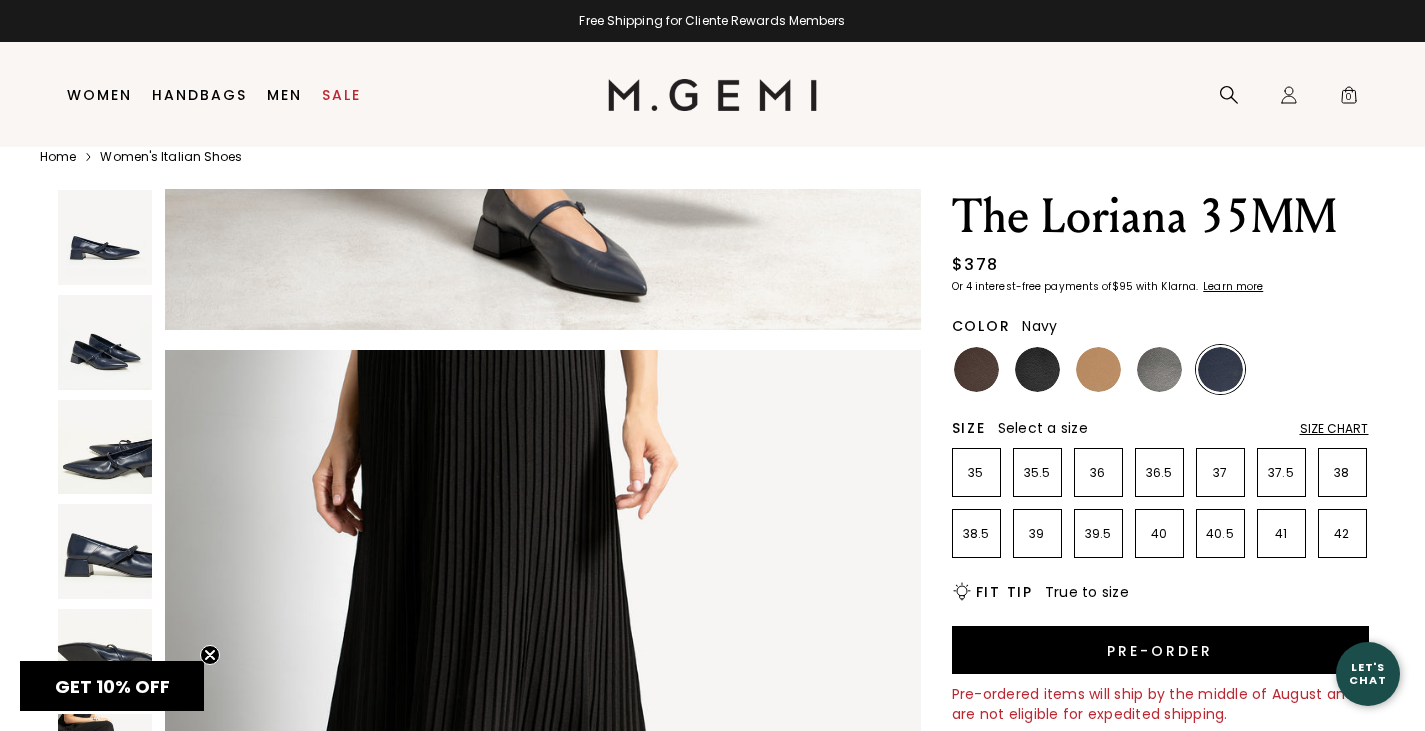 click at bounding box center [1220, 369] 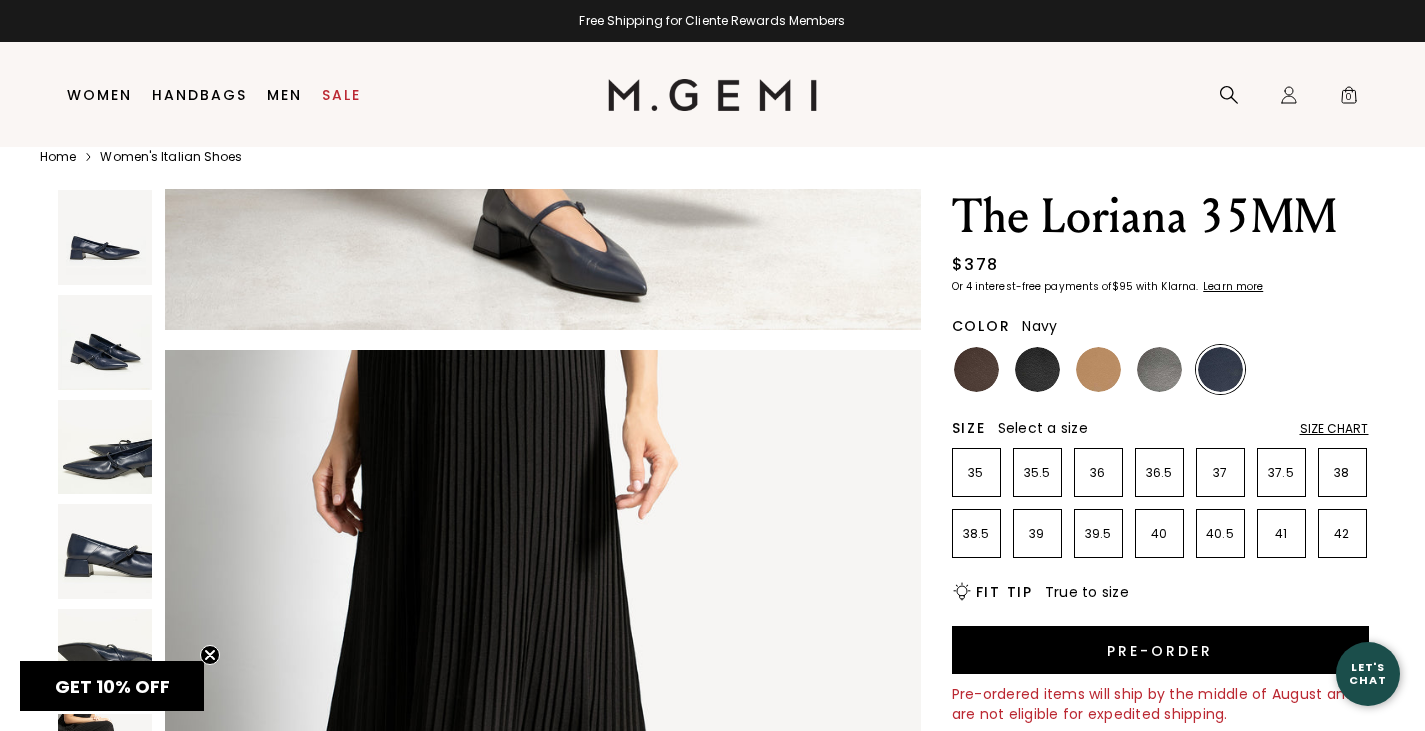 click at bounding box center (1159, 369) 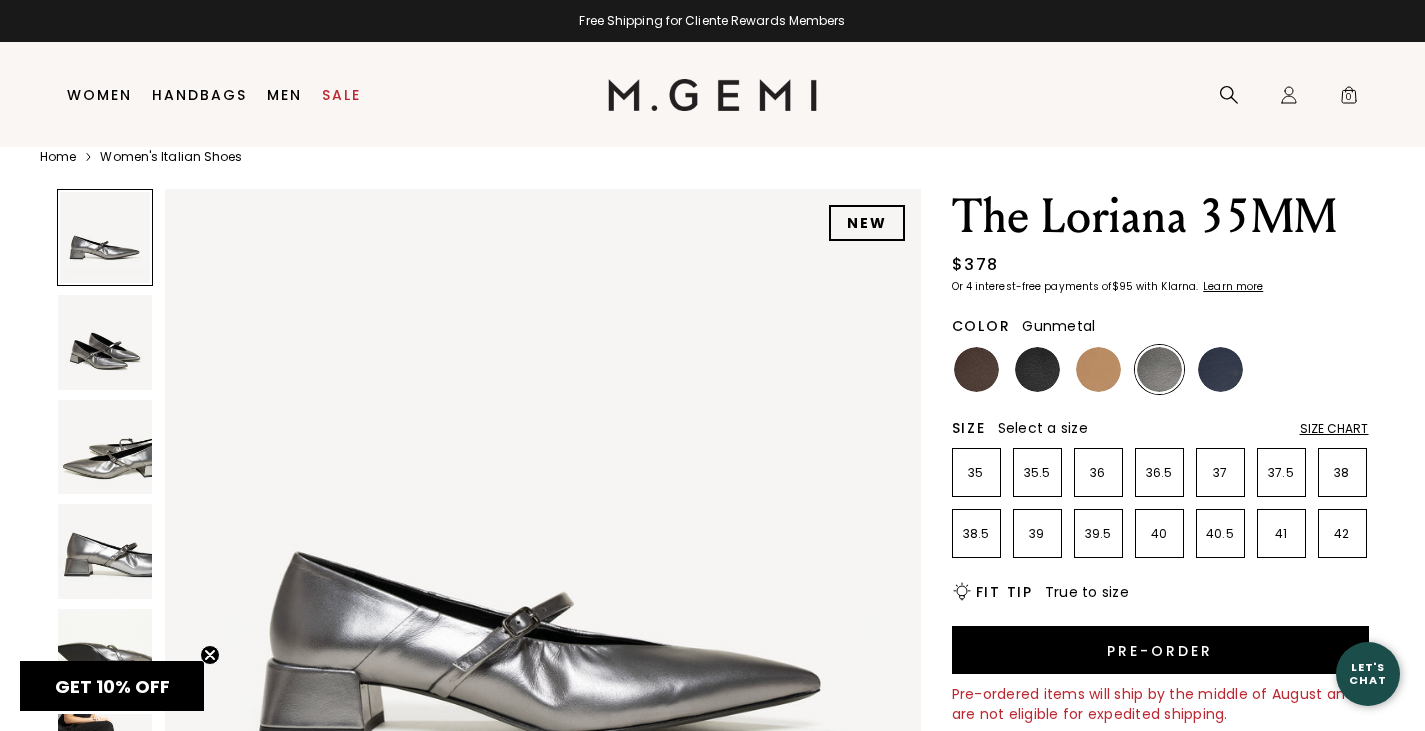 click at bounding box center [1098, 369] 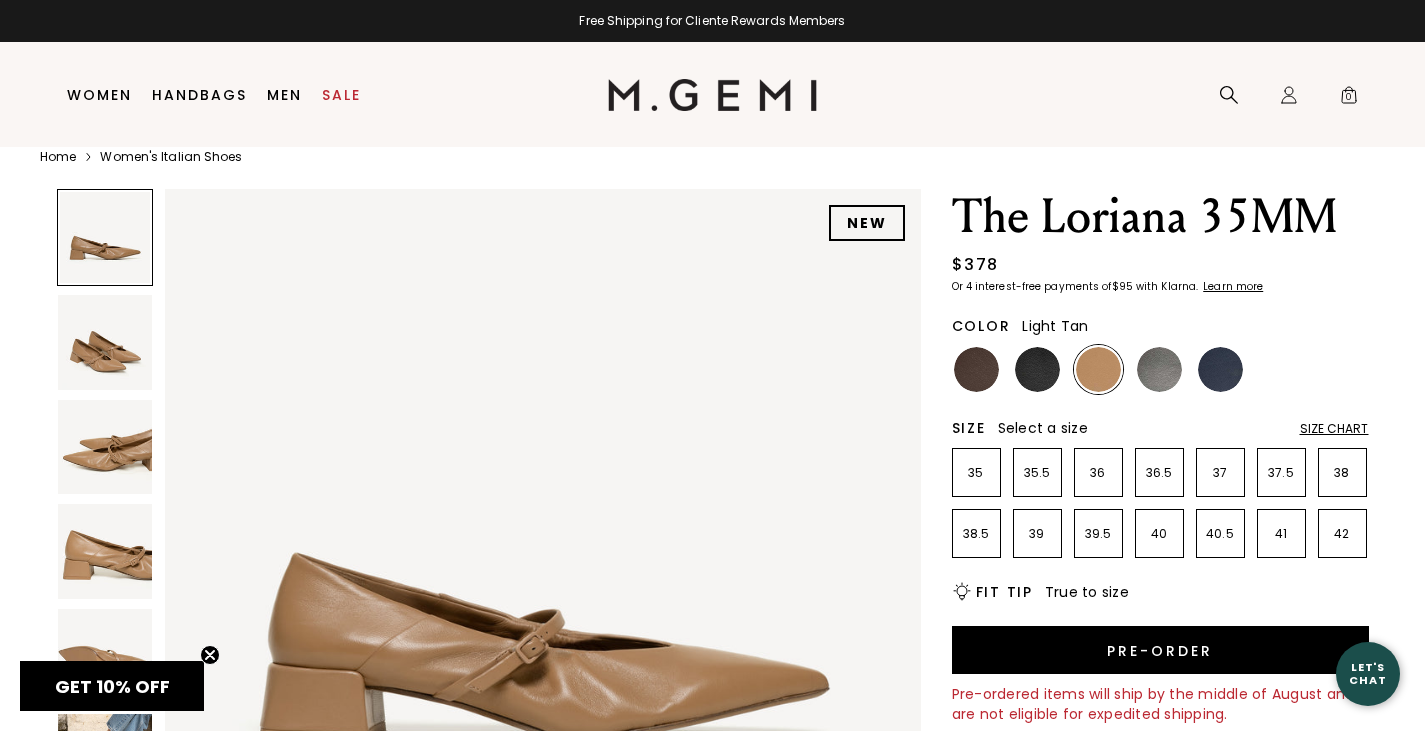 click at bounding box center (1037, 369) 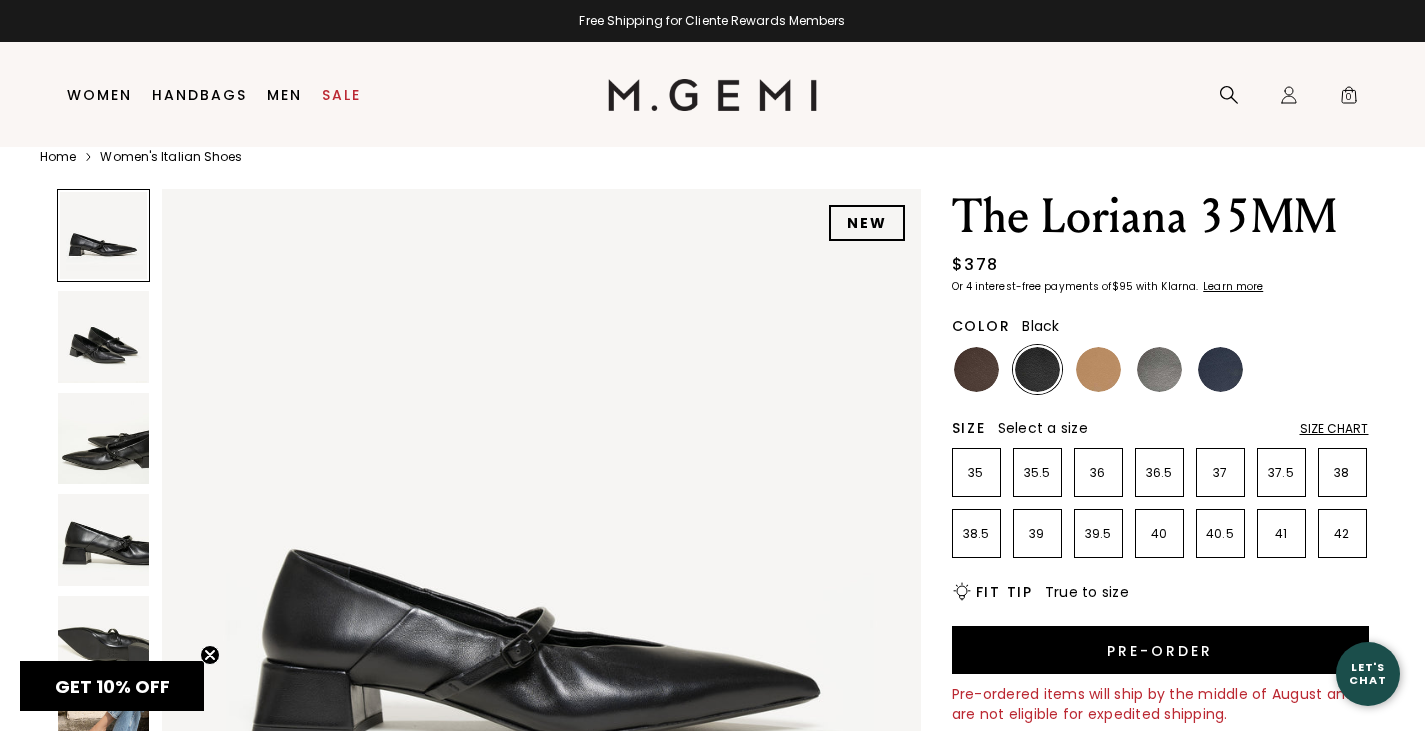 scroll, scrollTop: 0, scrollLeft: 0, axis: both 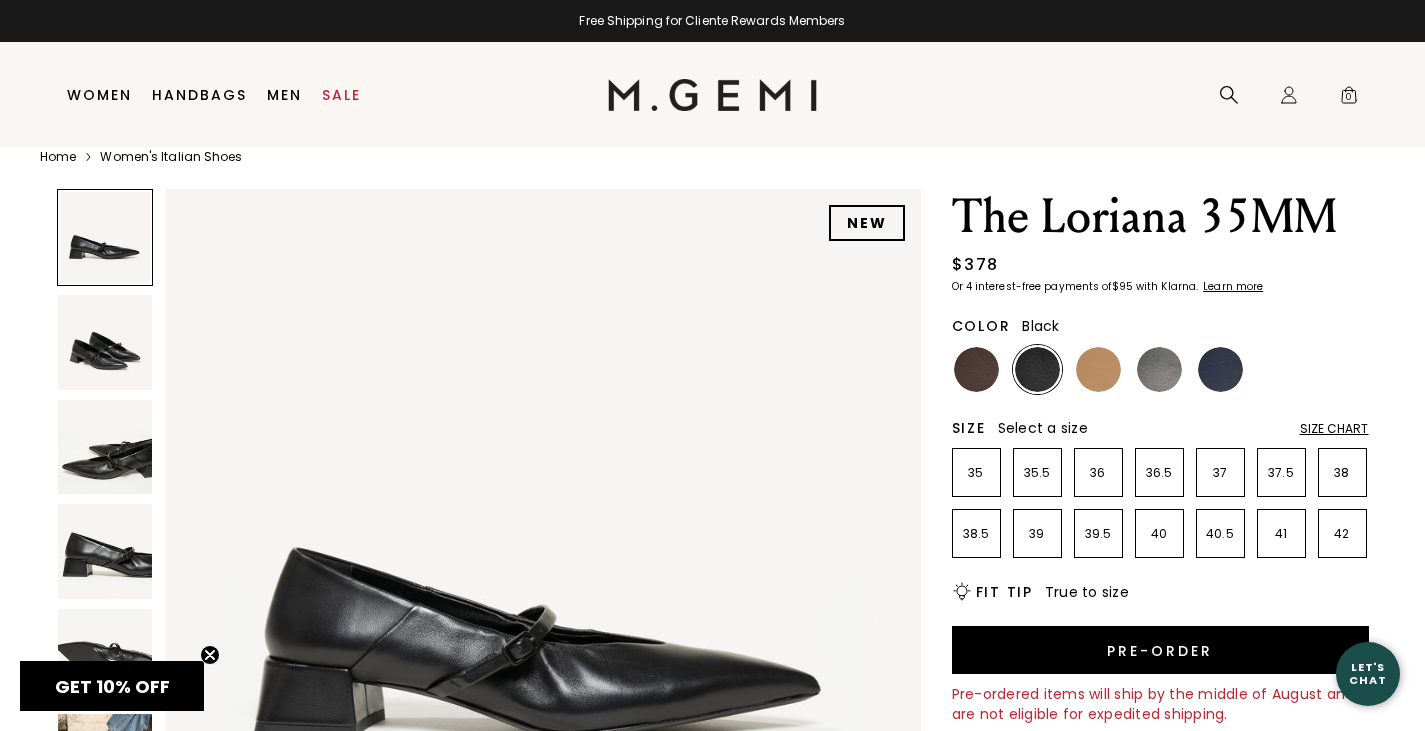 click at bounding box center [976, 369] 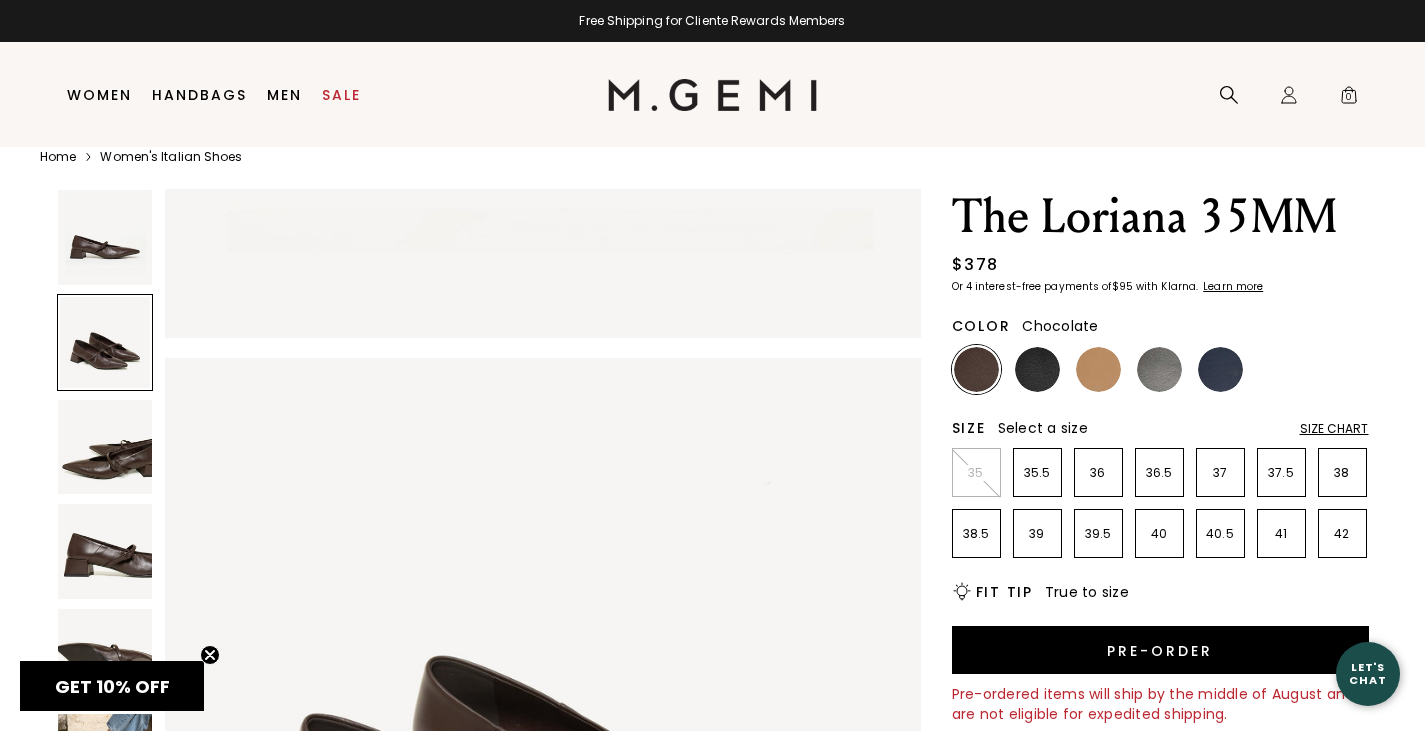 scroll, scrollTop: 614, scrollLeft: 0, axis: vertical 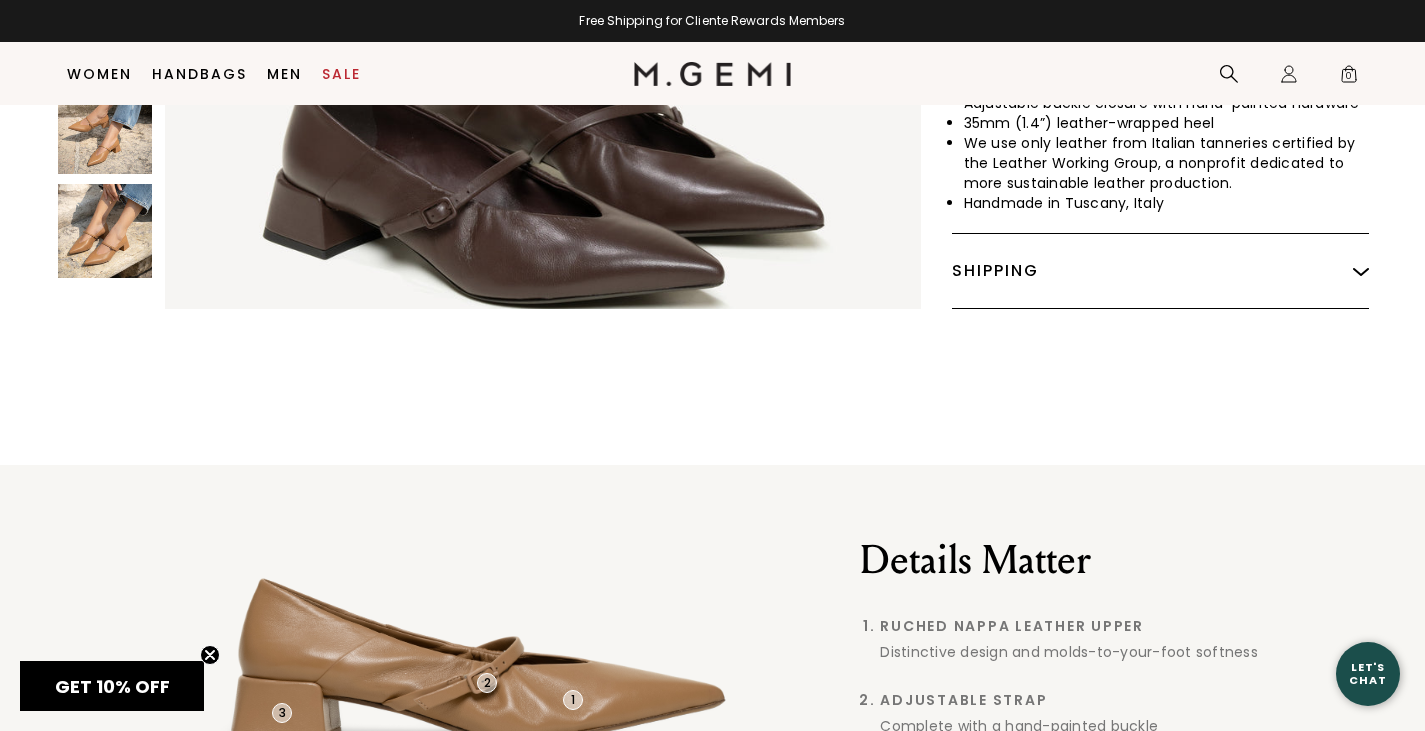 click at bounding box center [105, 231] 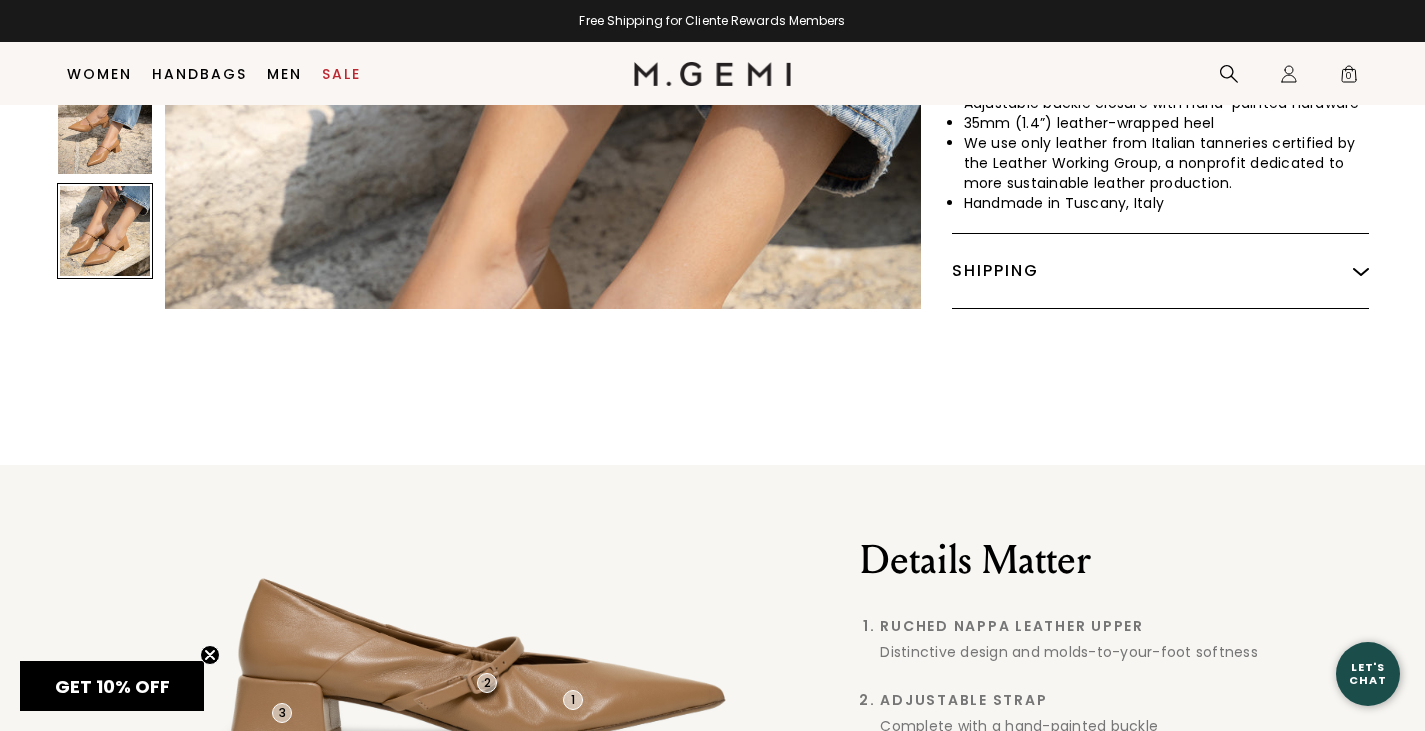 scroll, scrollTop: 4293, scrollLeft: 0, axis: vertical 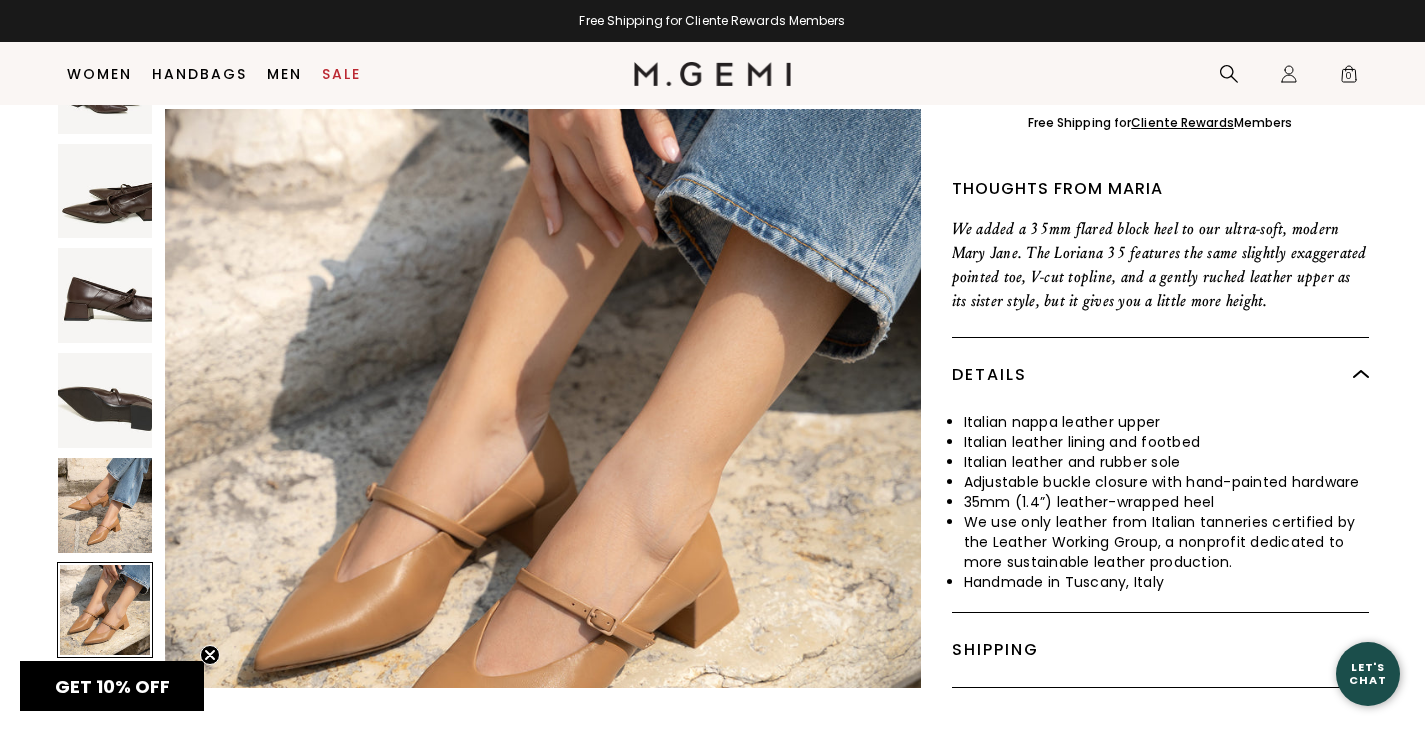 click at bounding box center (105, 610) 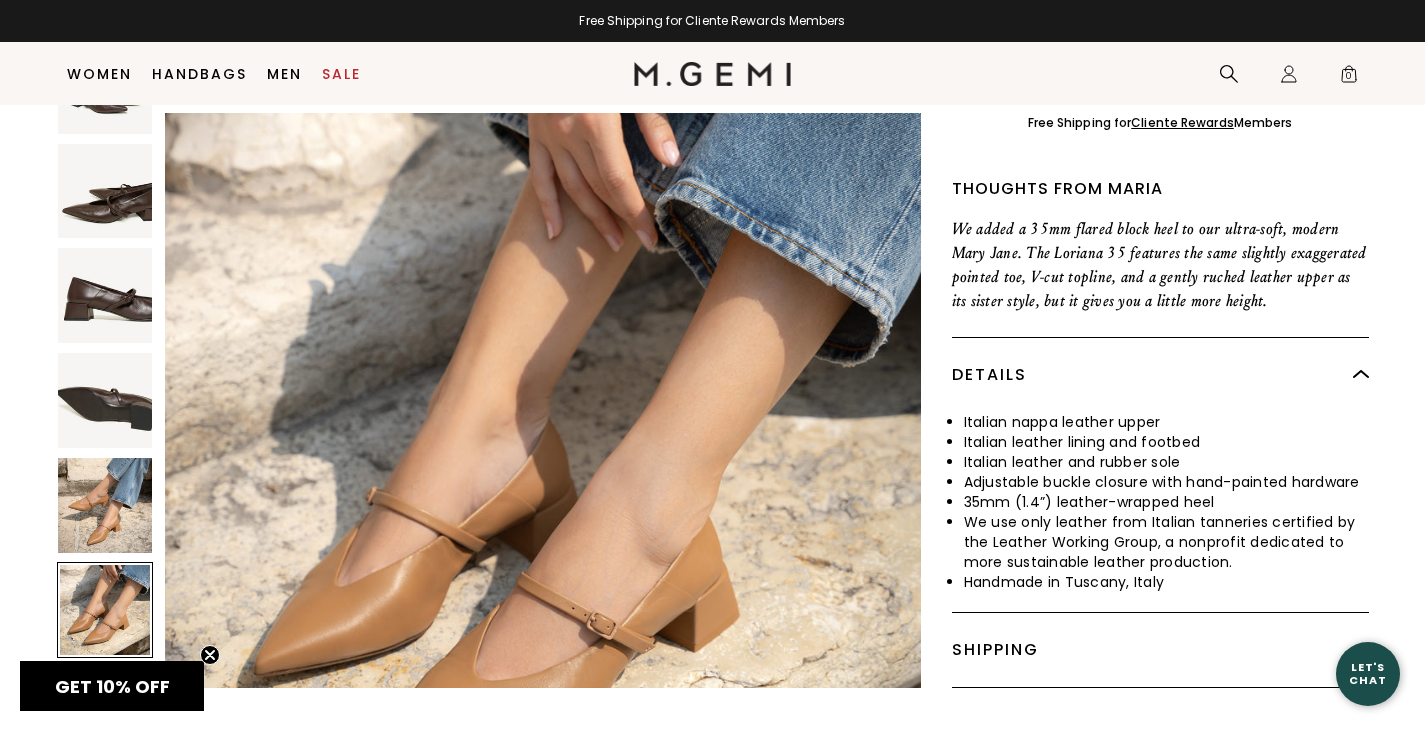 click at bounding box center [105, 505] 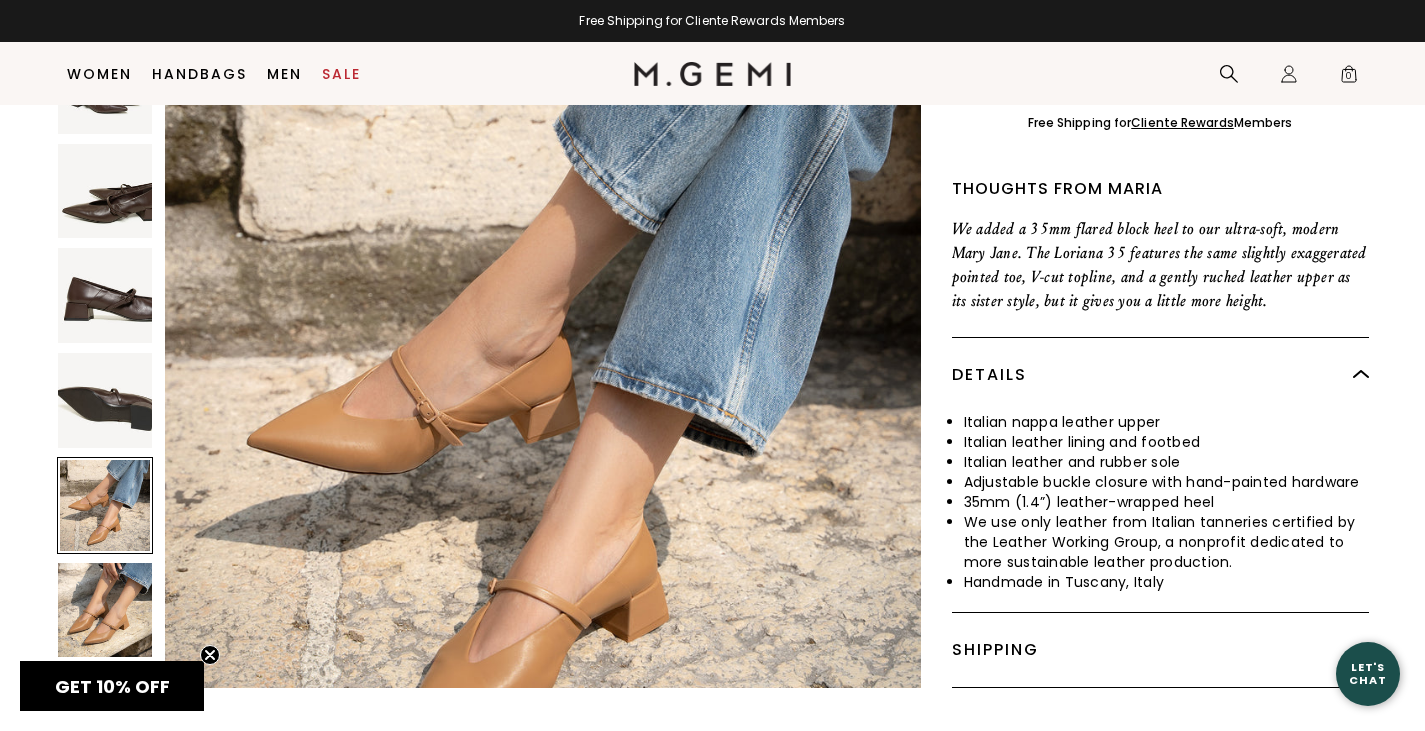 scroll, scrollTop: 3726, scrollLeft: 0, axis: vertical 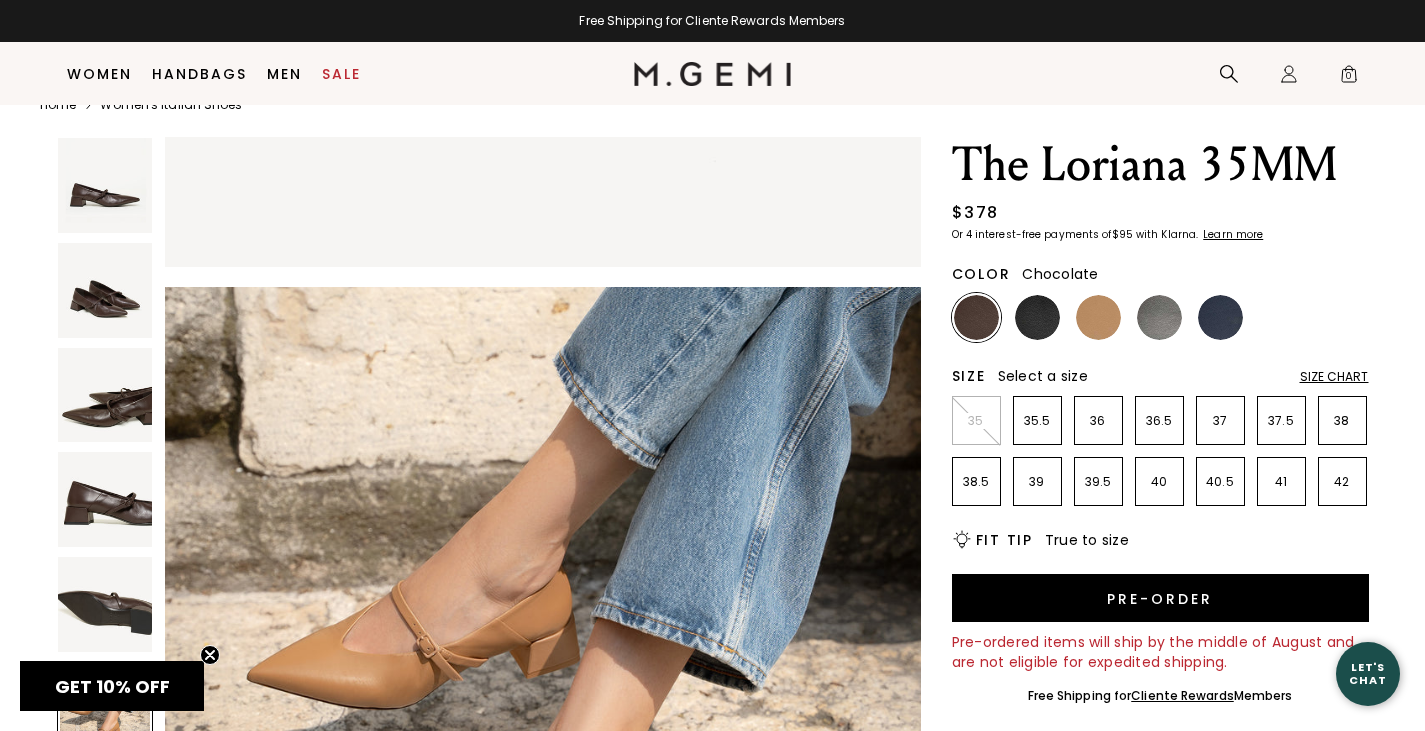 click at bounding box center [976, 317] 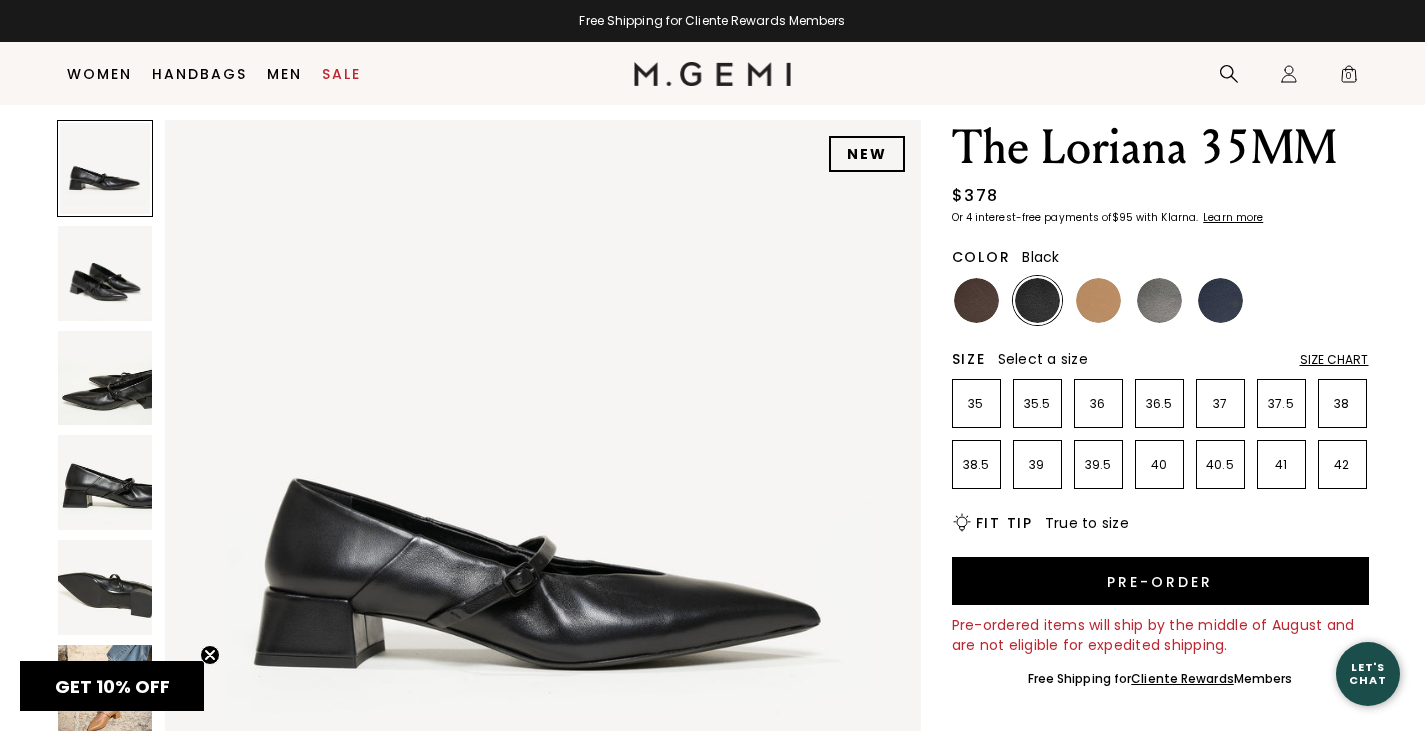 scroll, scrollTop: 56, scrollLeft: 0, axis: vertical 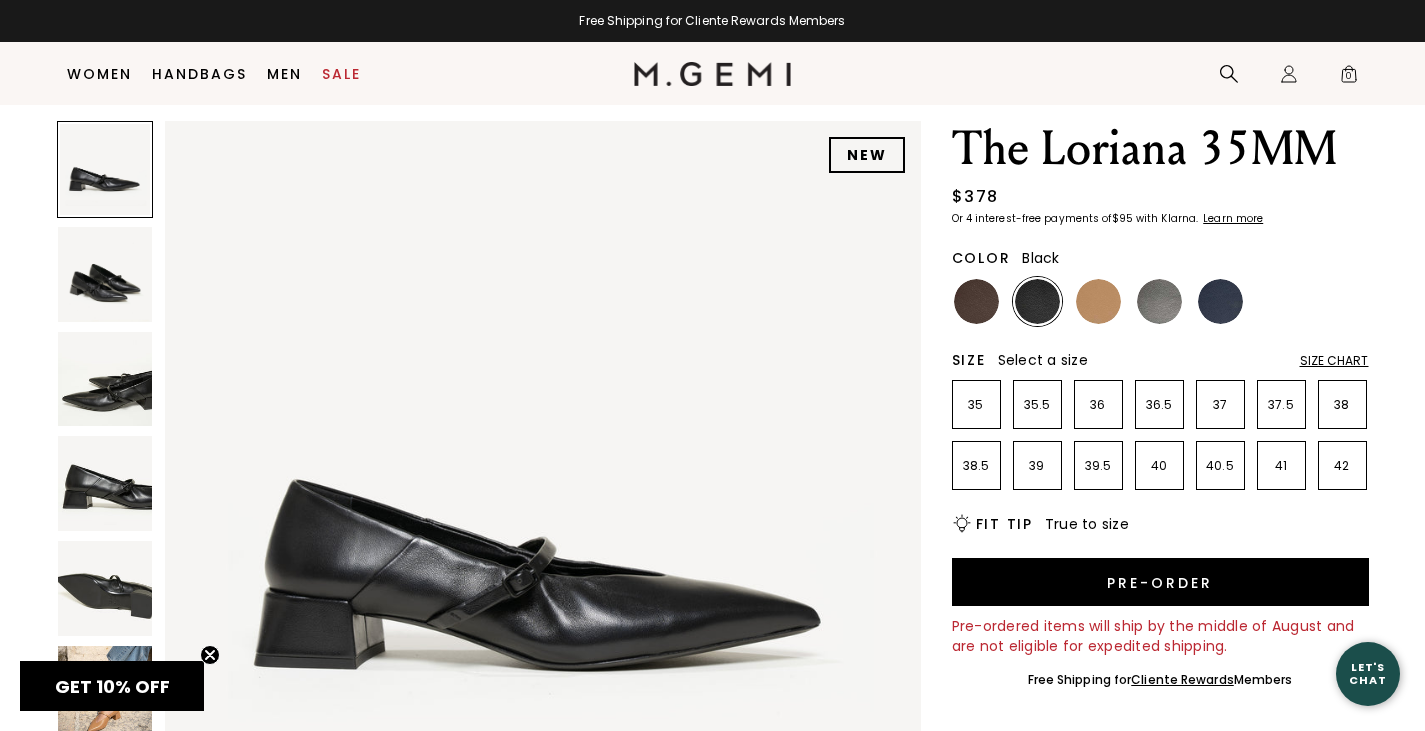 click at bounding box center (1098, 301) 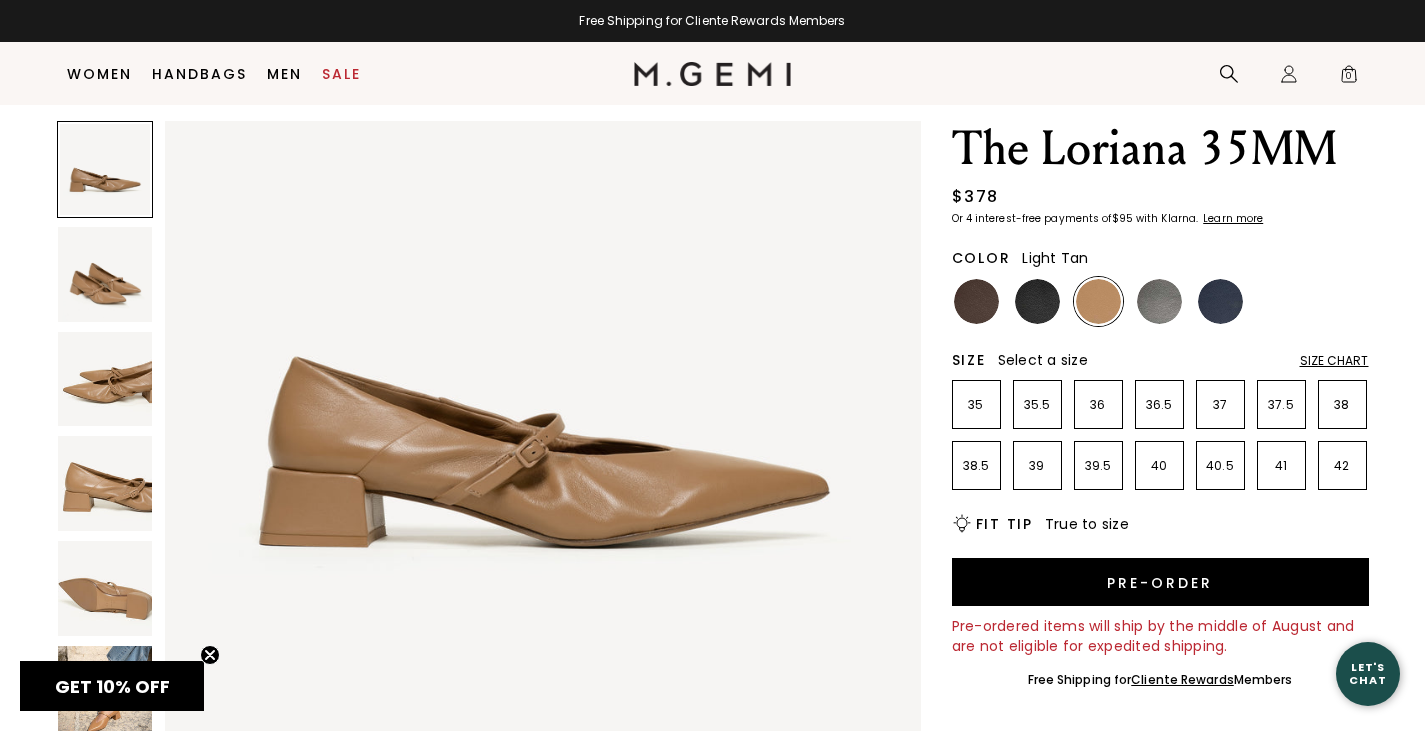 scroll, scrollTop: 121, scrollLeft: 0, axis: vertical 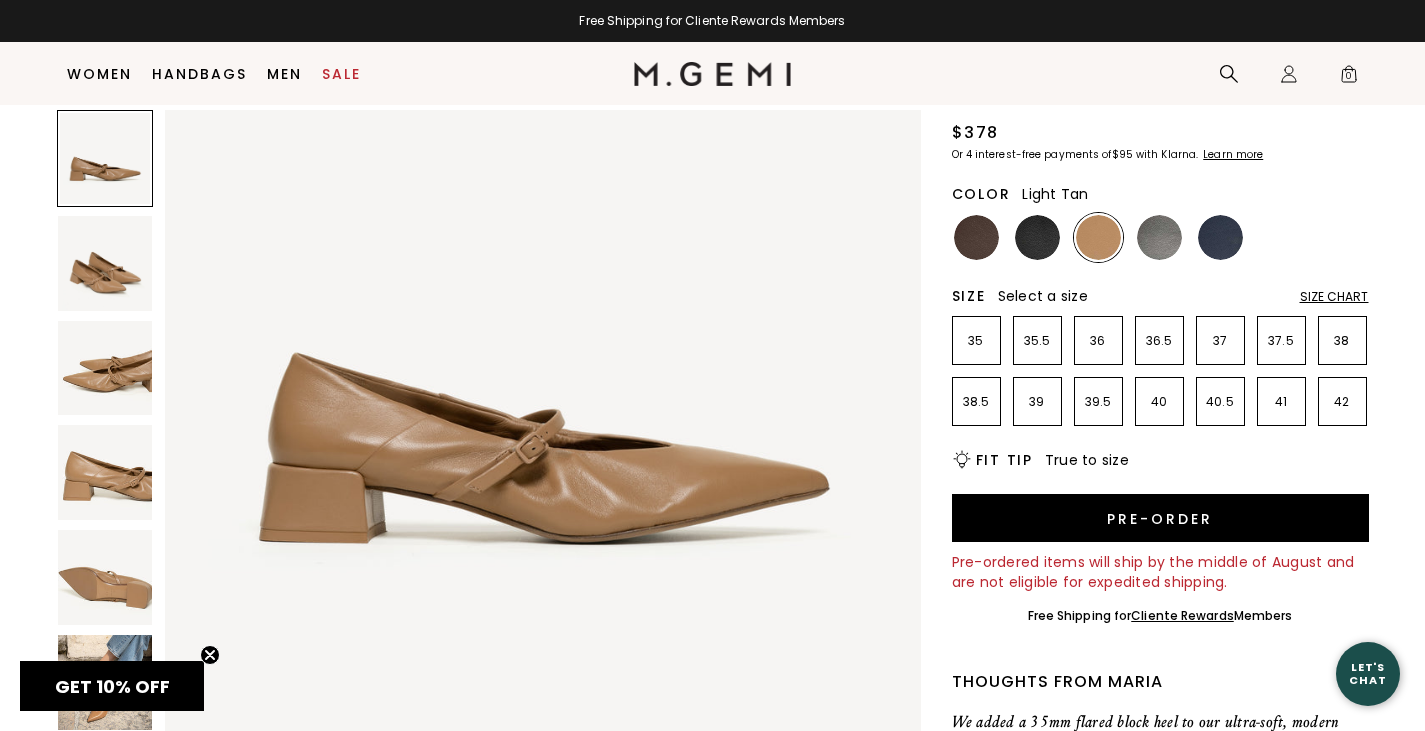 click at bounding box center (1159, 237) 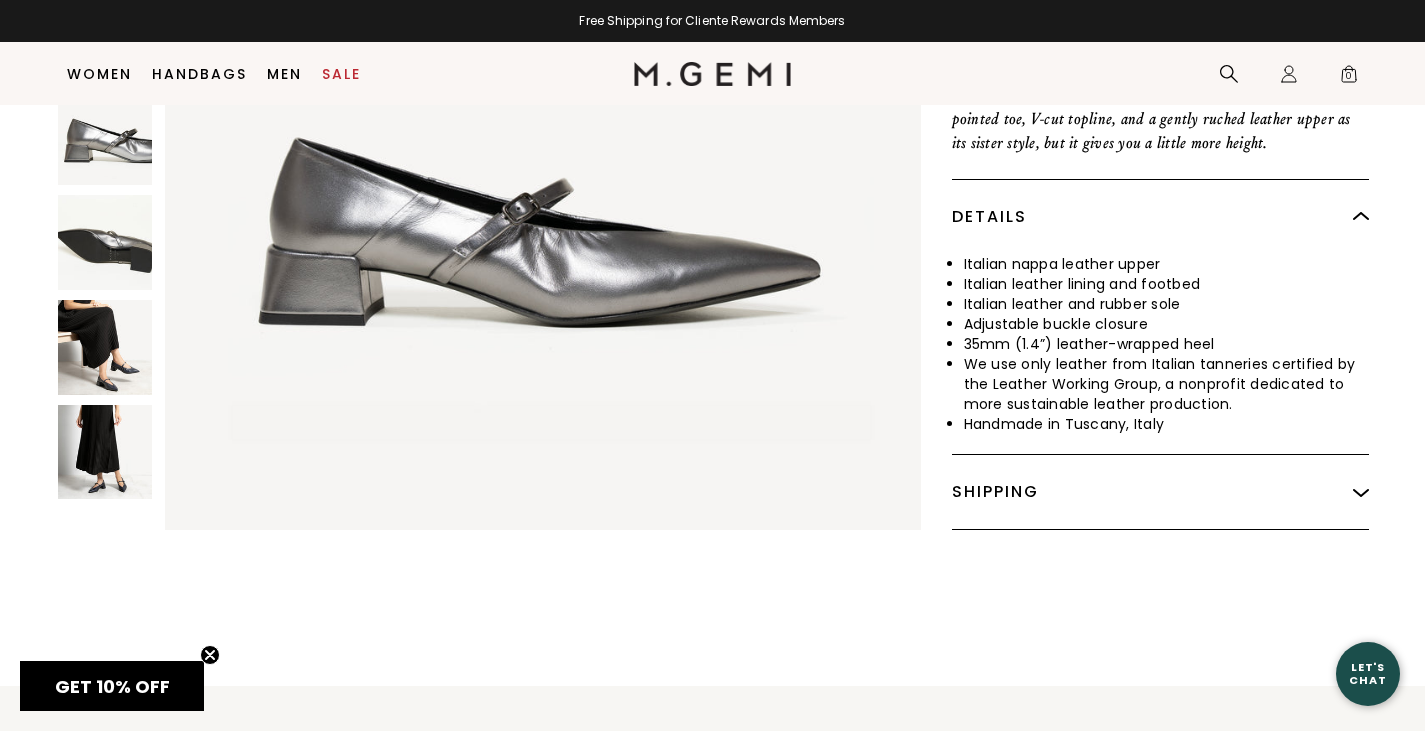 scroll, scrollTop: 772, scrollLeft: 0, axis: vertical 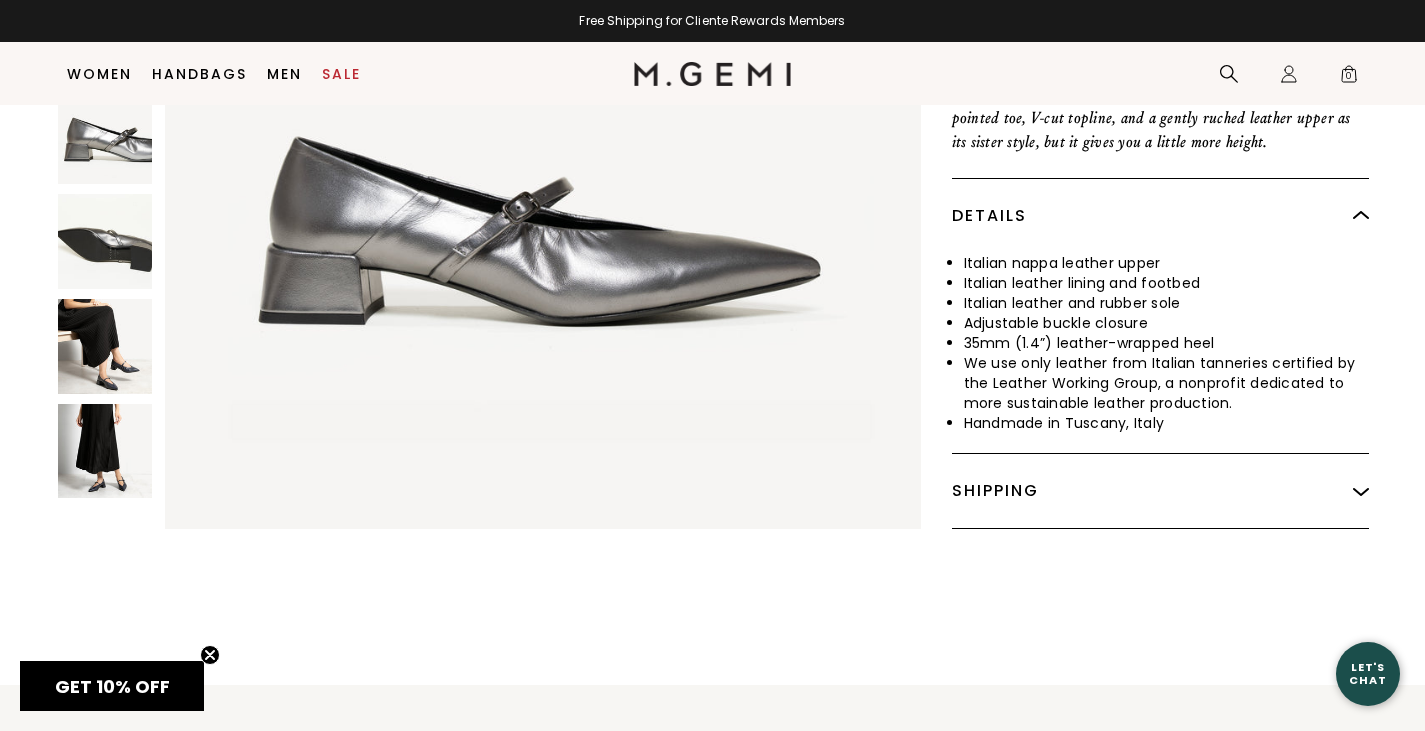 click at bounding box center [105, 346] 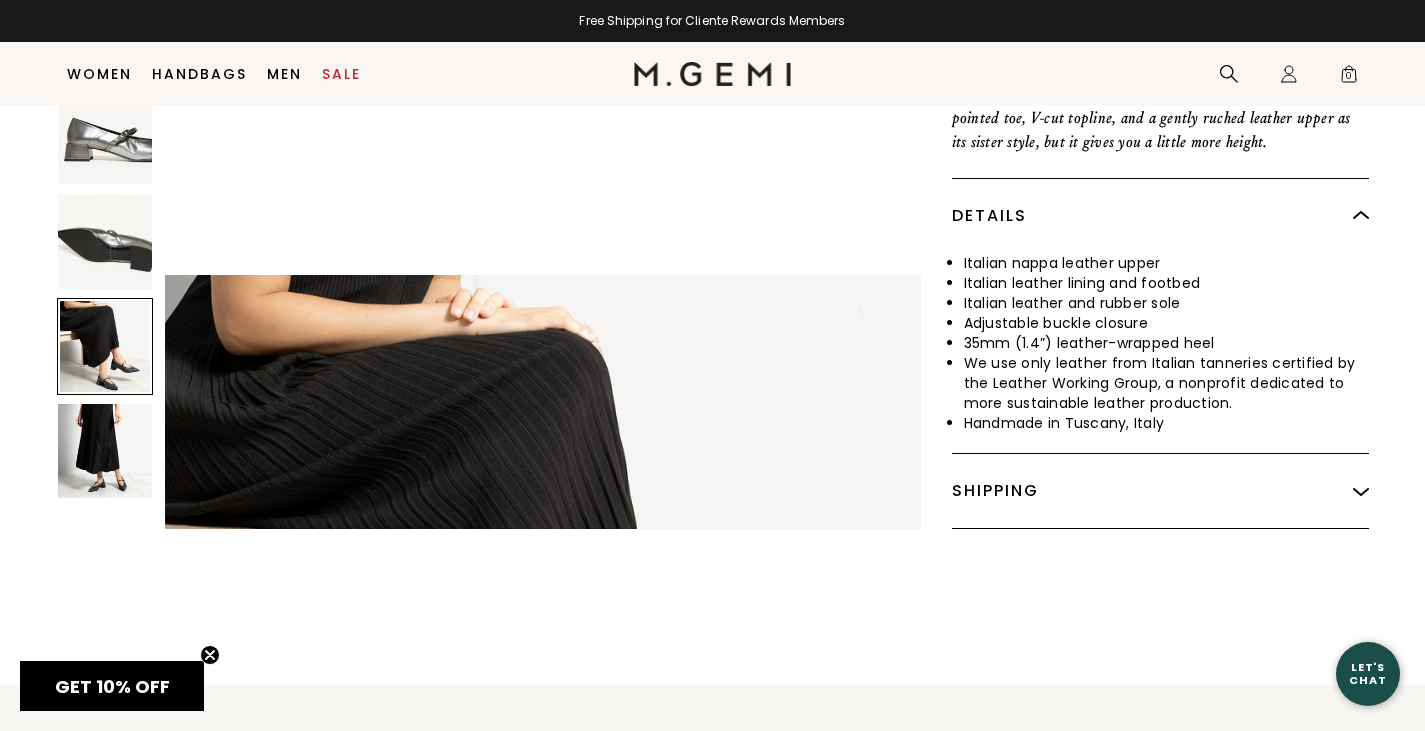 scroll, scrollTop: 3726, scrollLeft: 0, axis: vertical 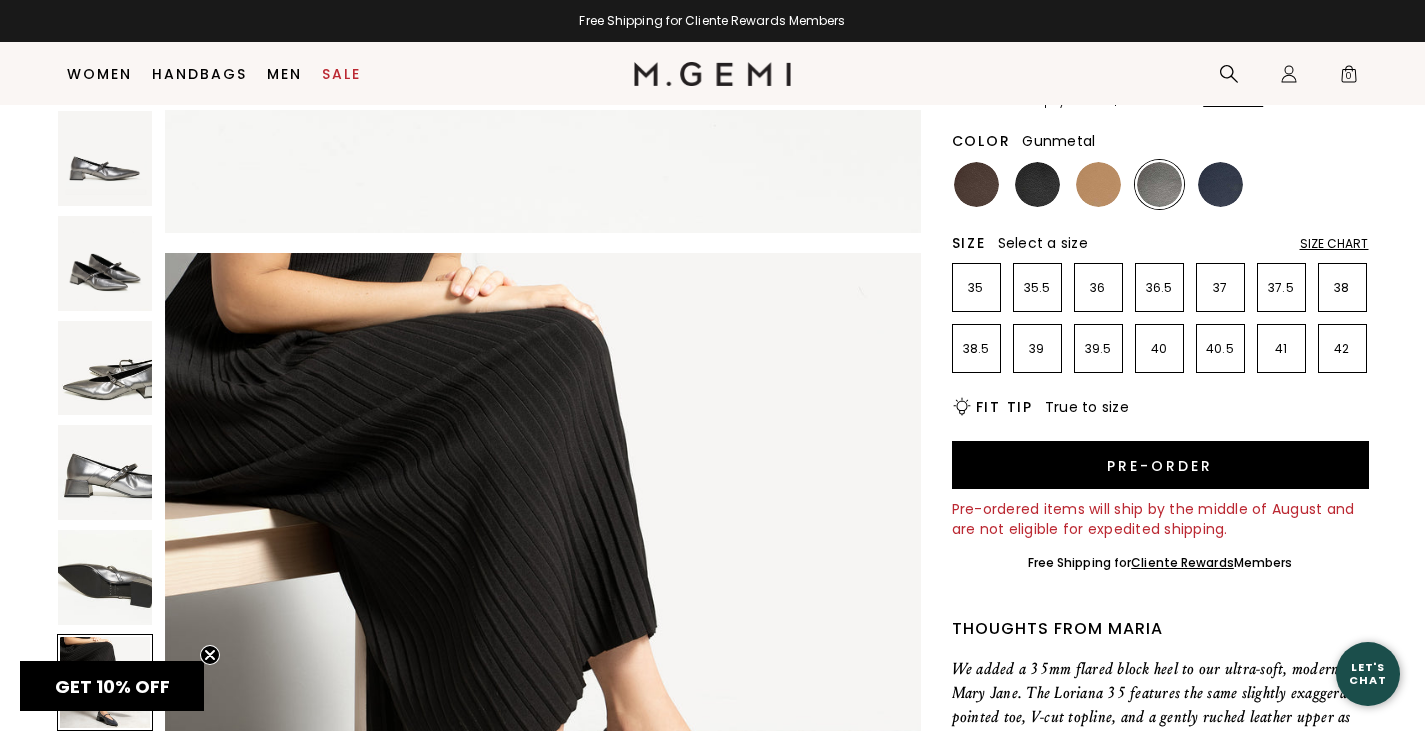 click at bounding box center (1220, 184) 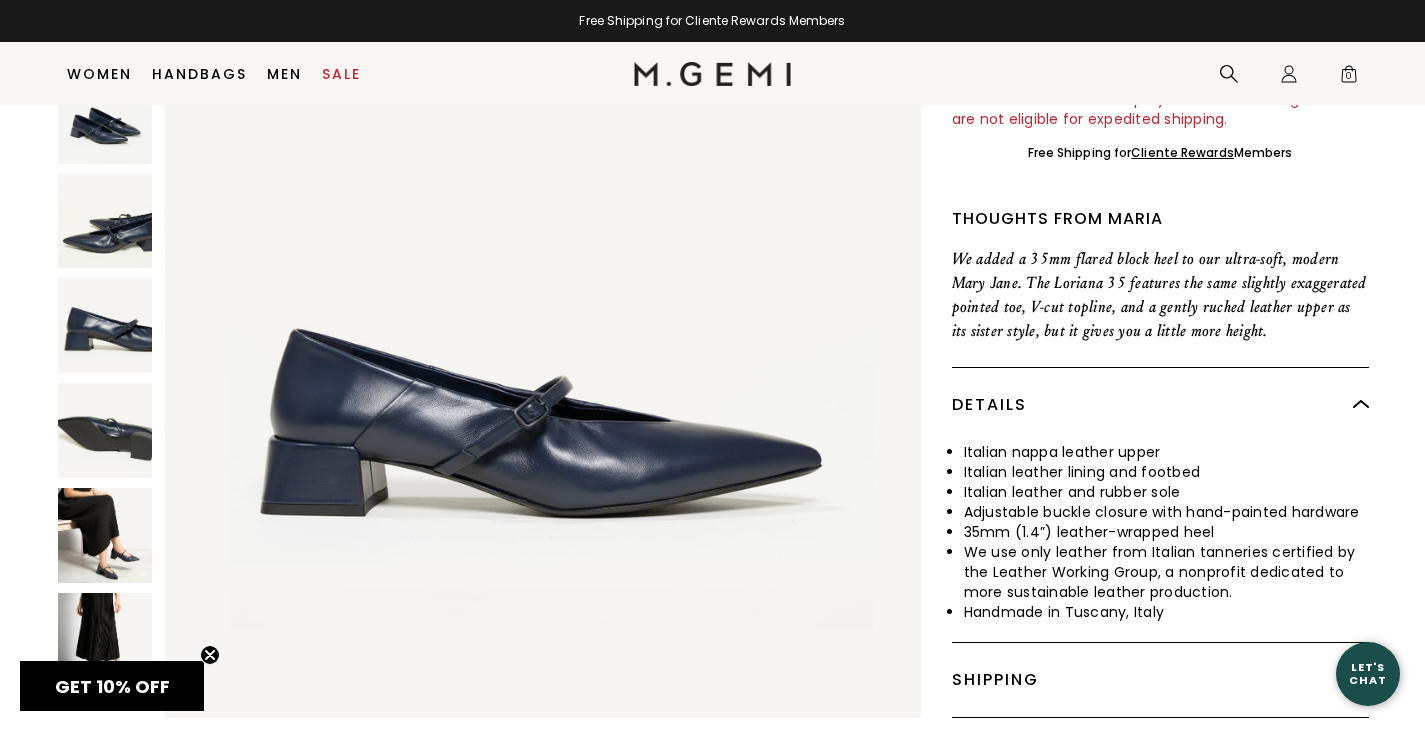 scroll, scrollTop: 583, scrollLeft: 0, axis: vertical 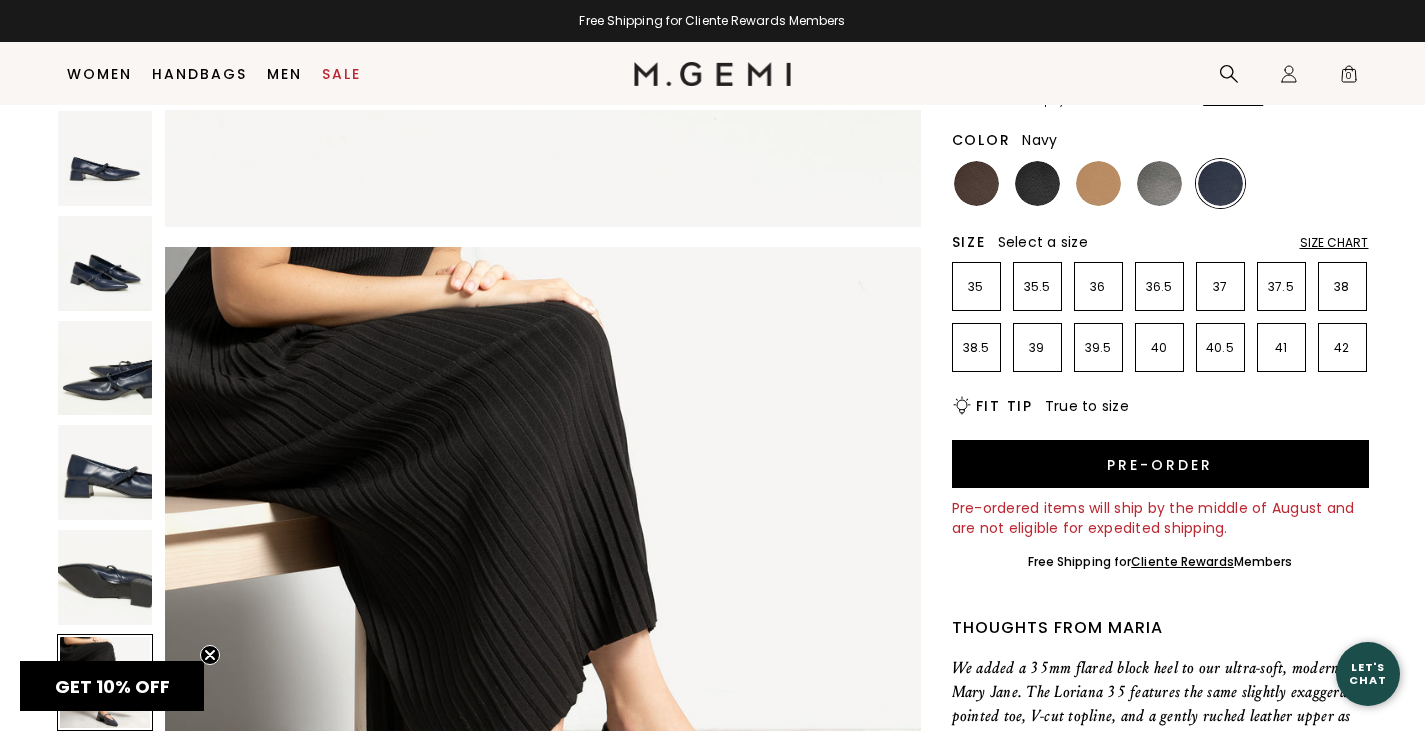 click at bounding box center (1098, 183) 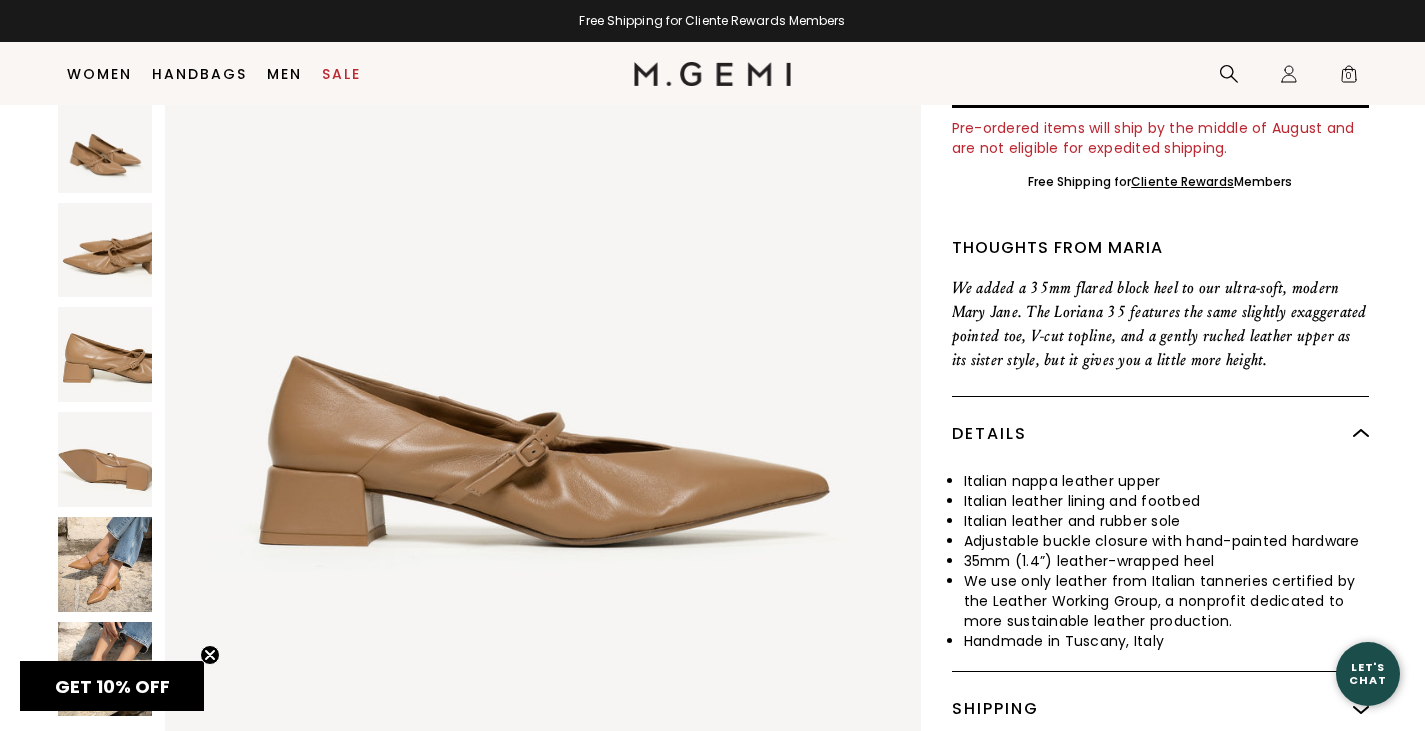 scroll, scrollTop: 563, scrollLeft: 0, axis: vertical 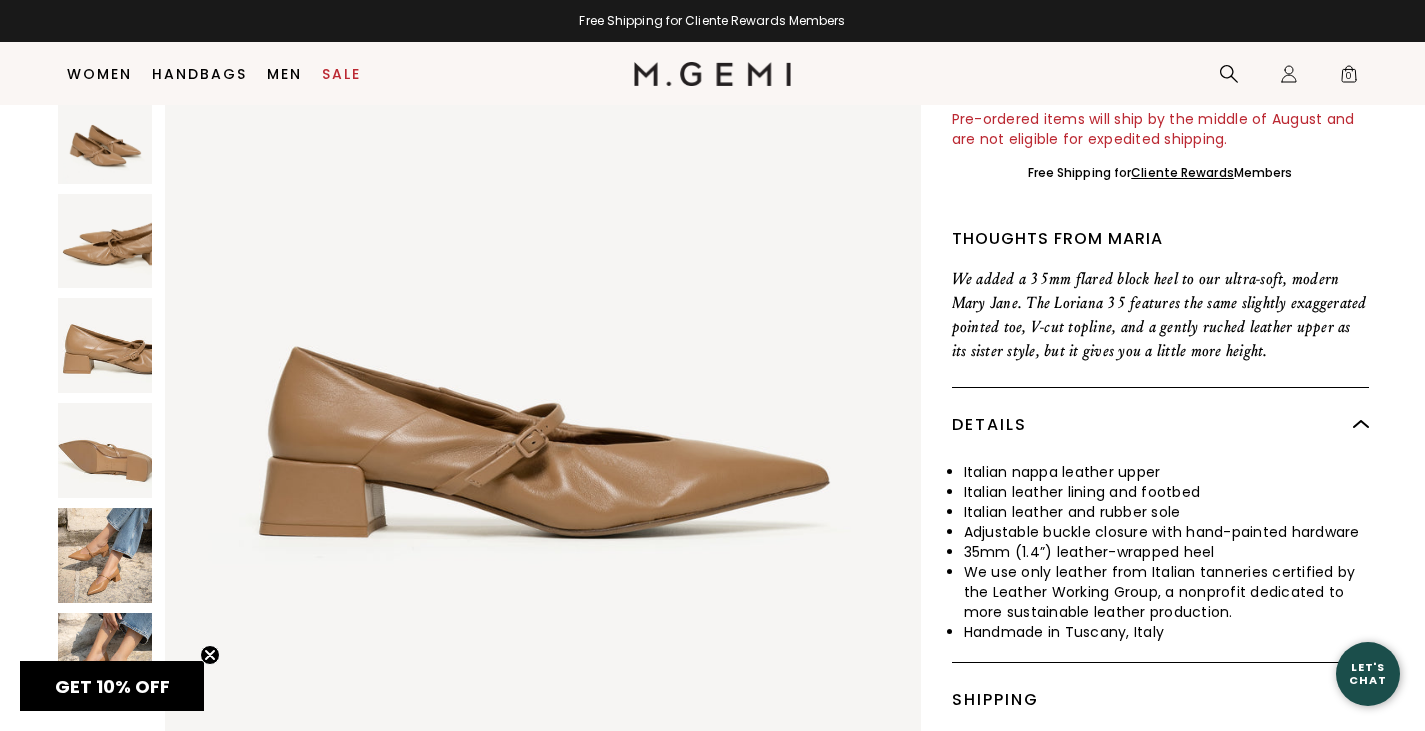 click at bounding box center (105, 555) 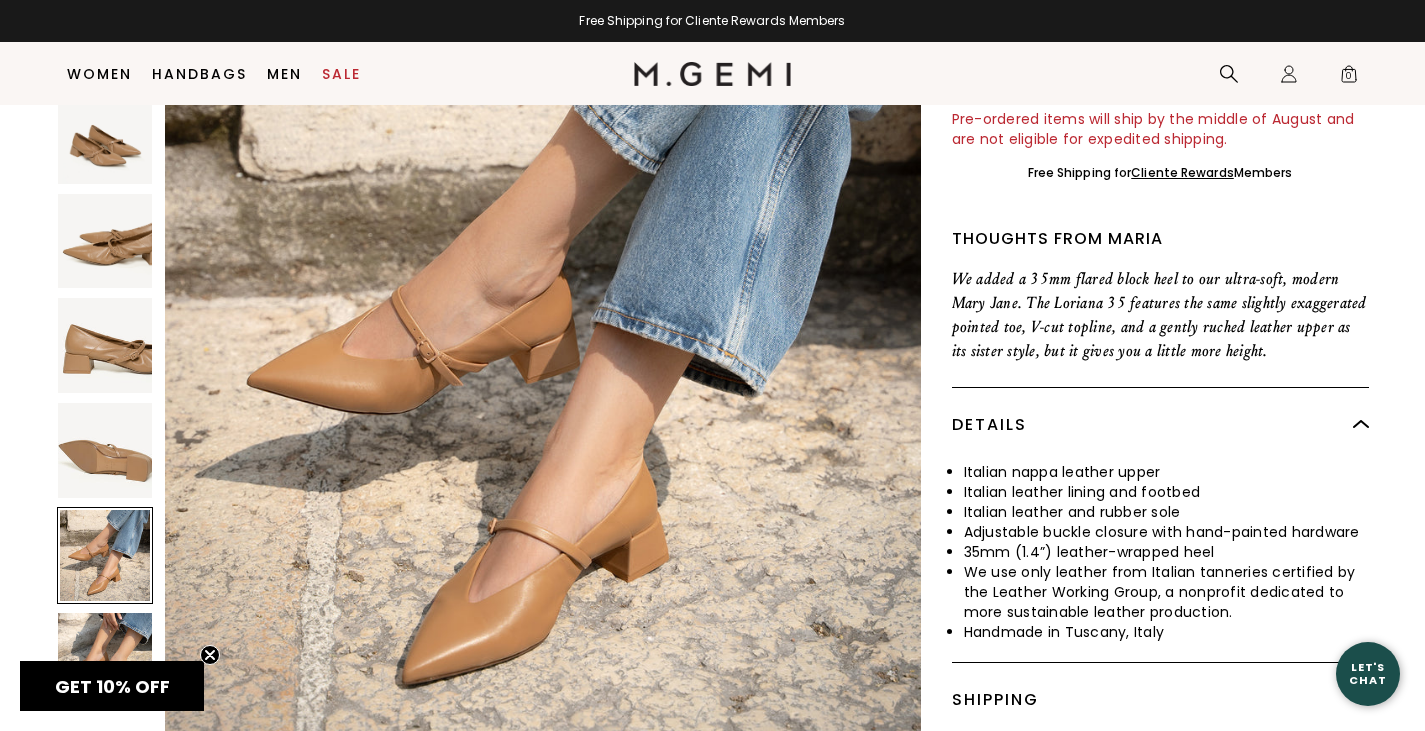 scroll, scrollTop: 3880, scrollLeft: 0, axis: vertical 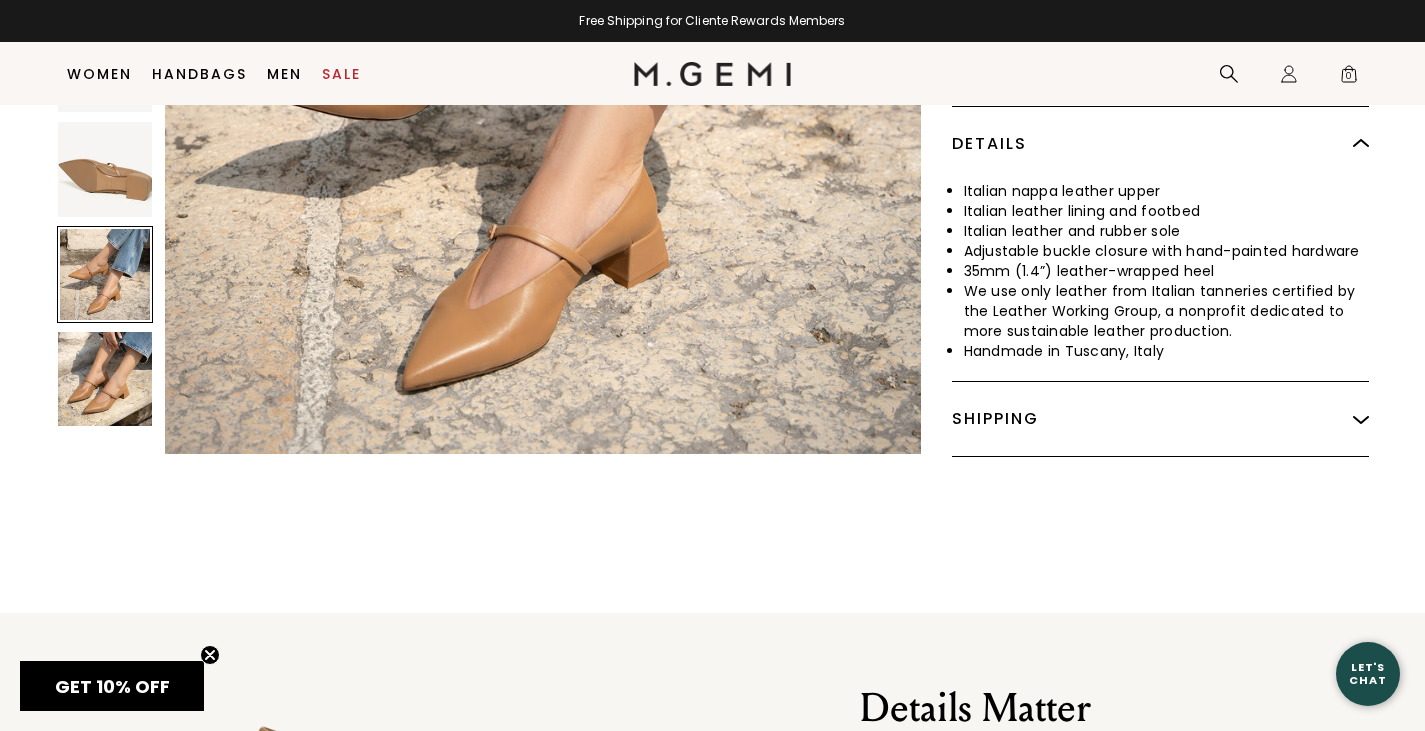 click at bounding box center (105, 379) 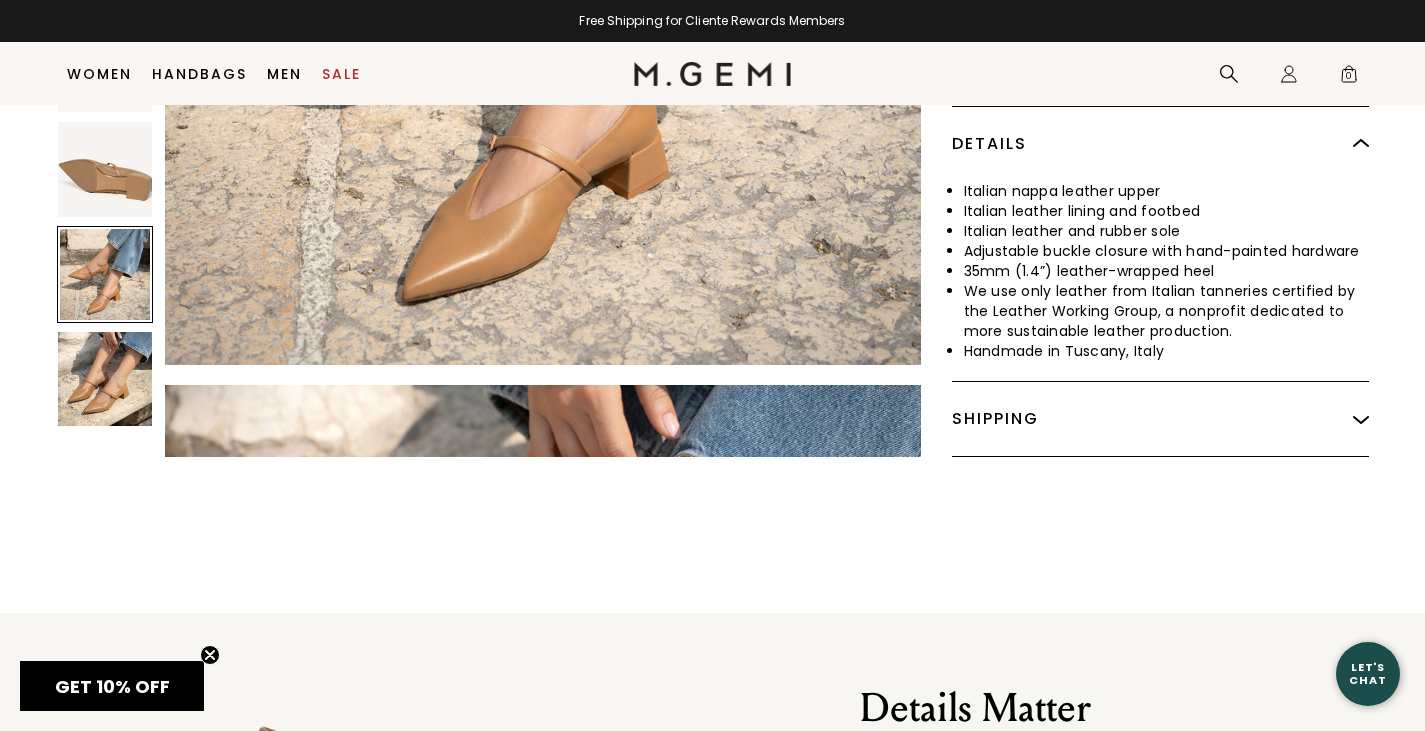scroll, scrollTop: 3941, scrollLeft: 0, axis: vertical 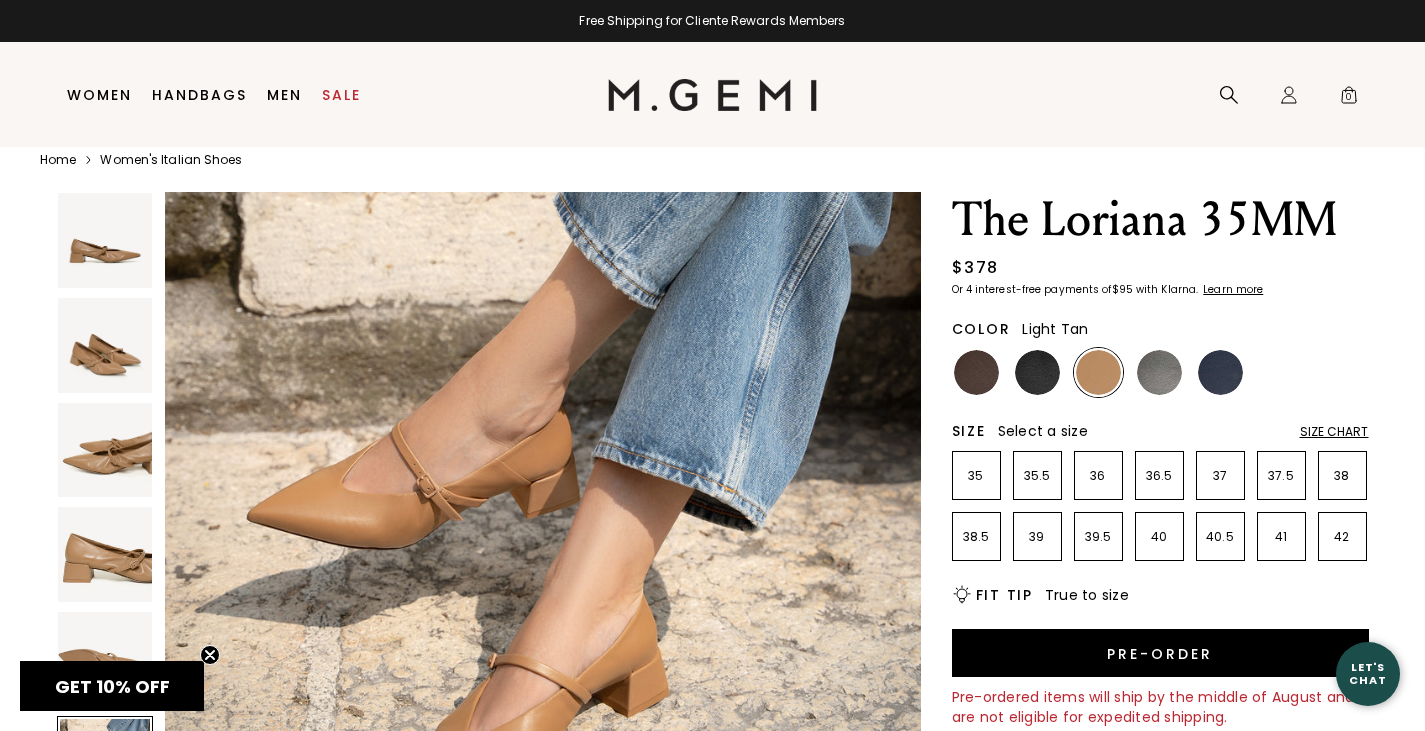 click on "39.5" at bounding box center [1098, 536] 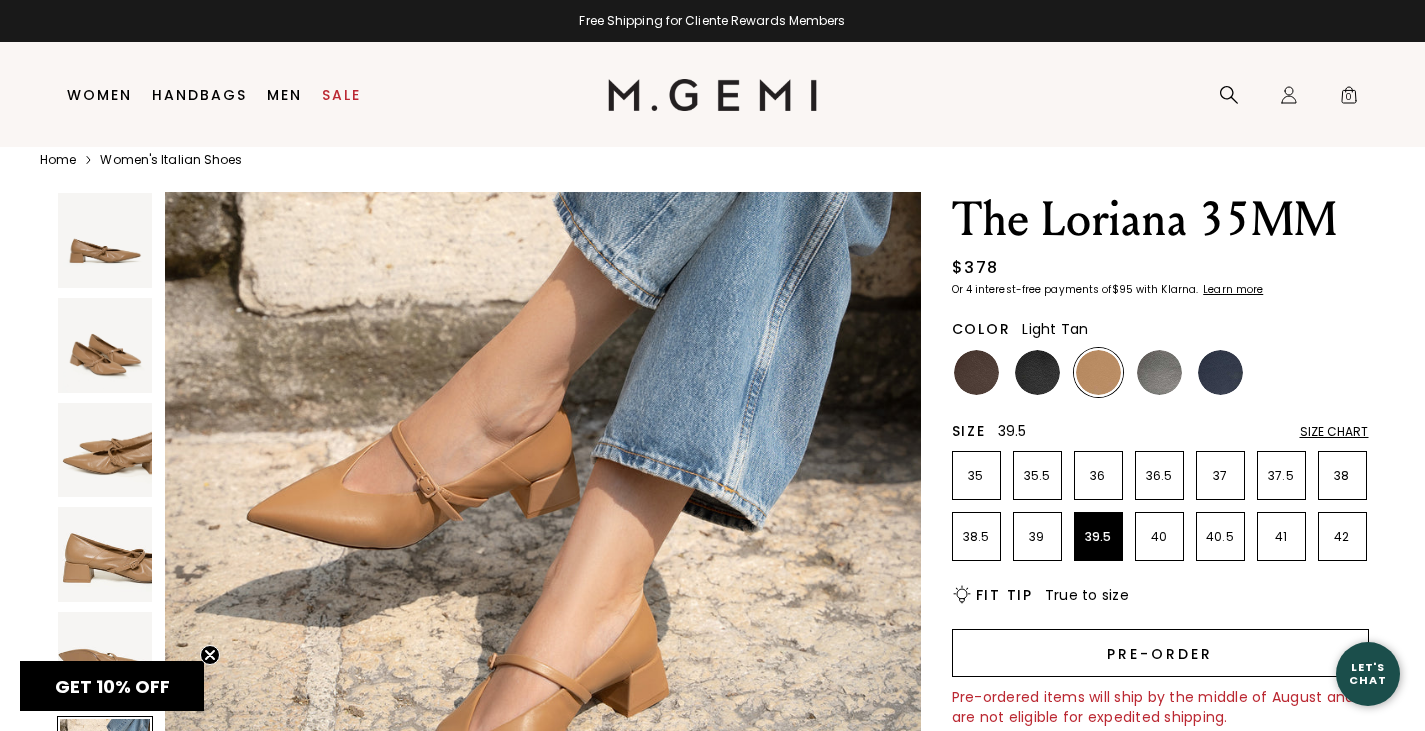 click on "Pre-order" at bounding box center [1160, 653] 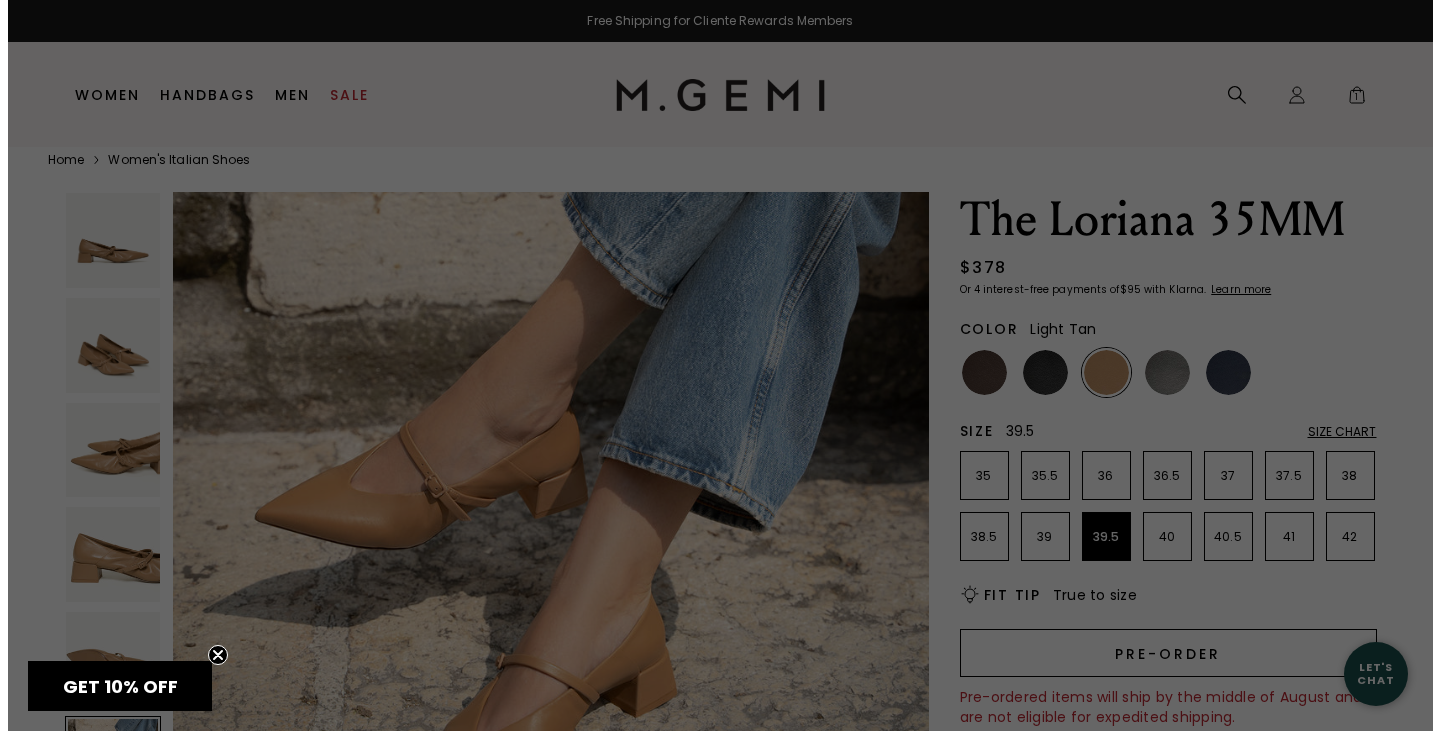 scroll, scrollTop: 0, scrollLeft: 0, axis: both 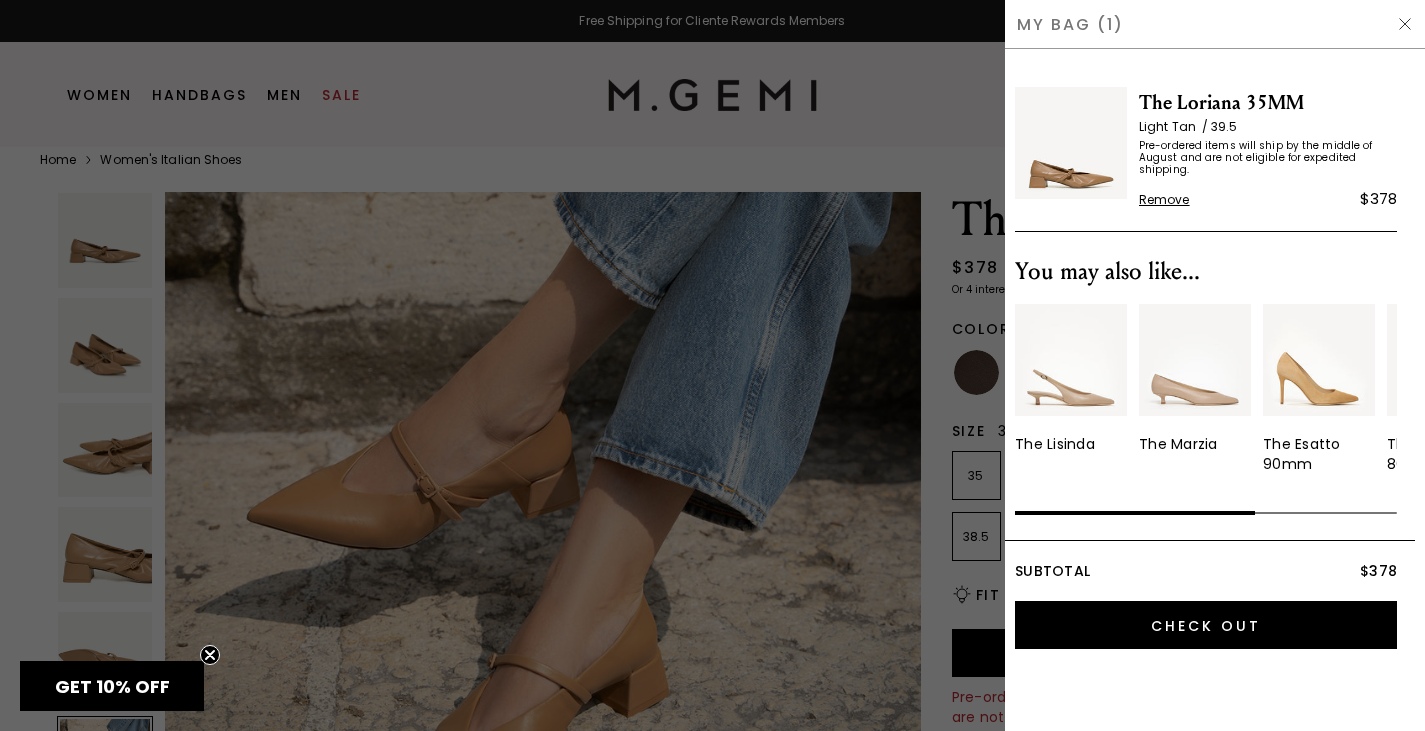 click at bounding box center [1071, 143] 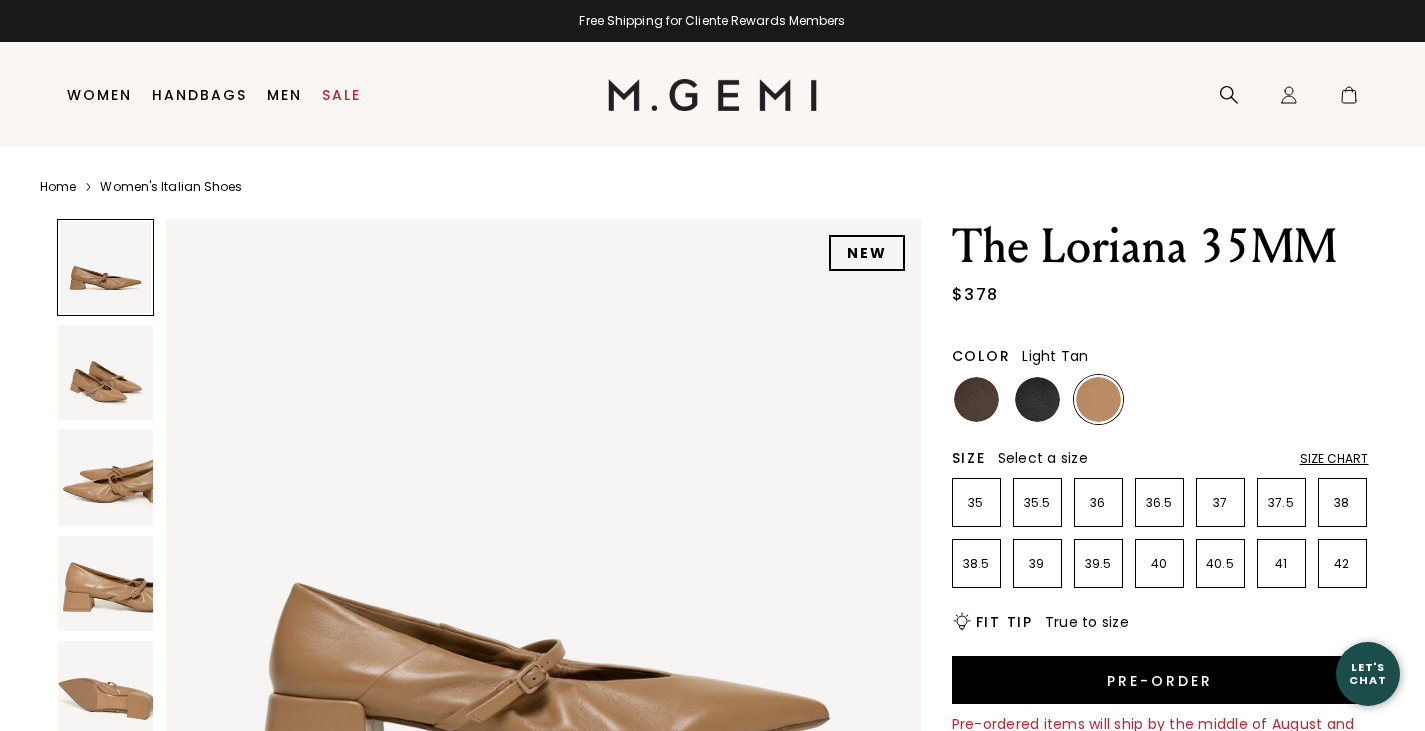 scroll, scrollTop: 0, scrollLeft: 0, axis: both 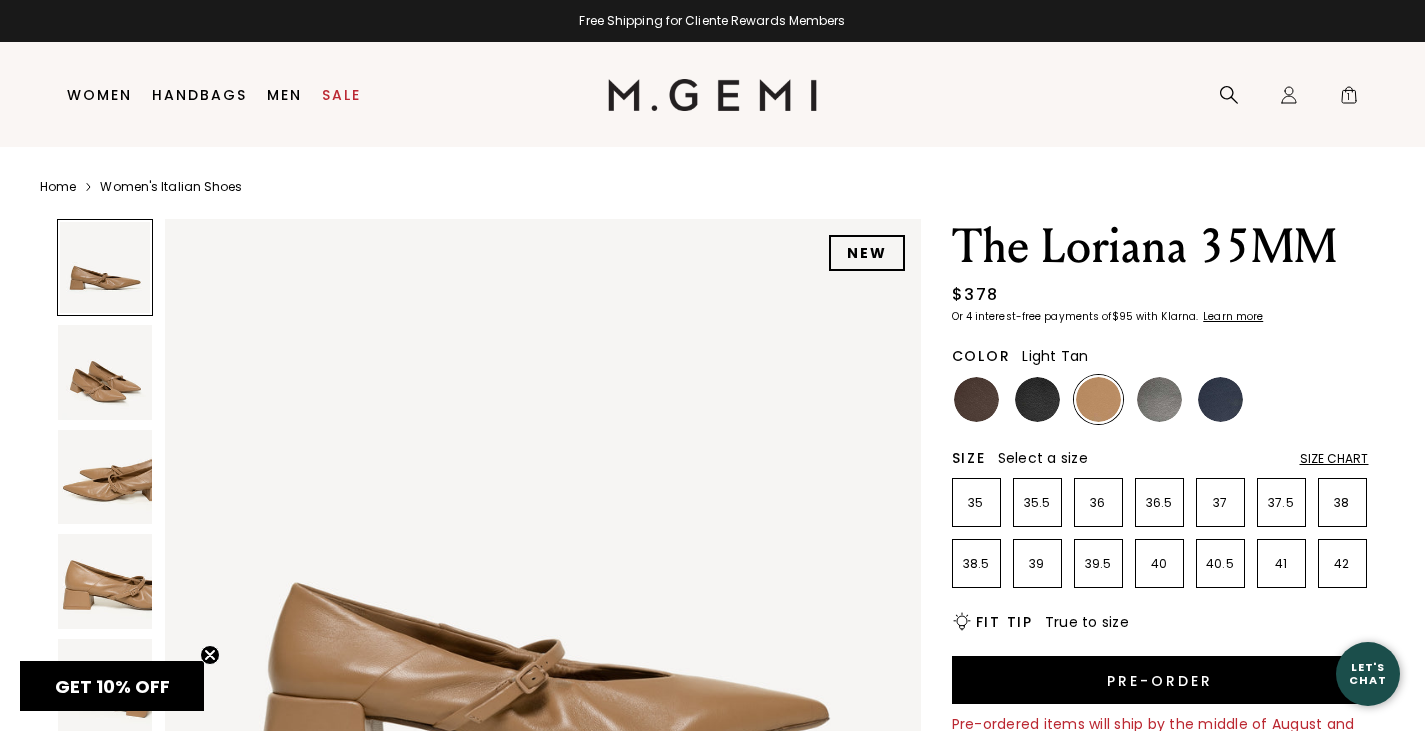 click on "Women" at bounding box center [99, 95] 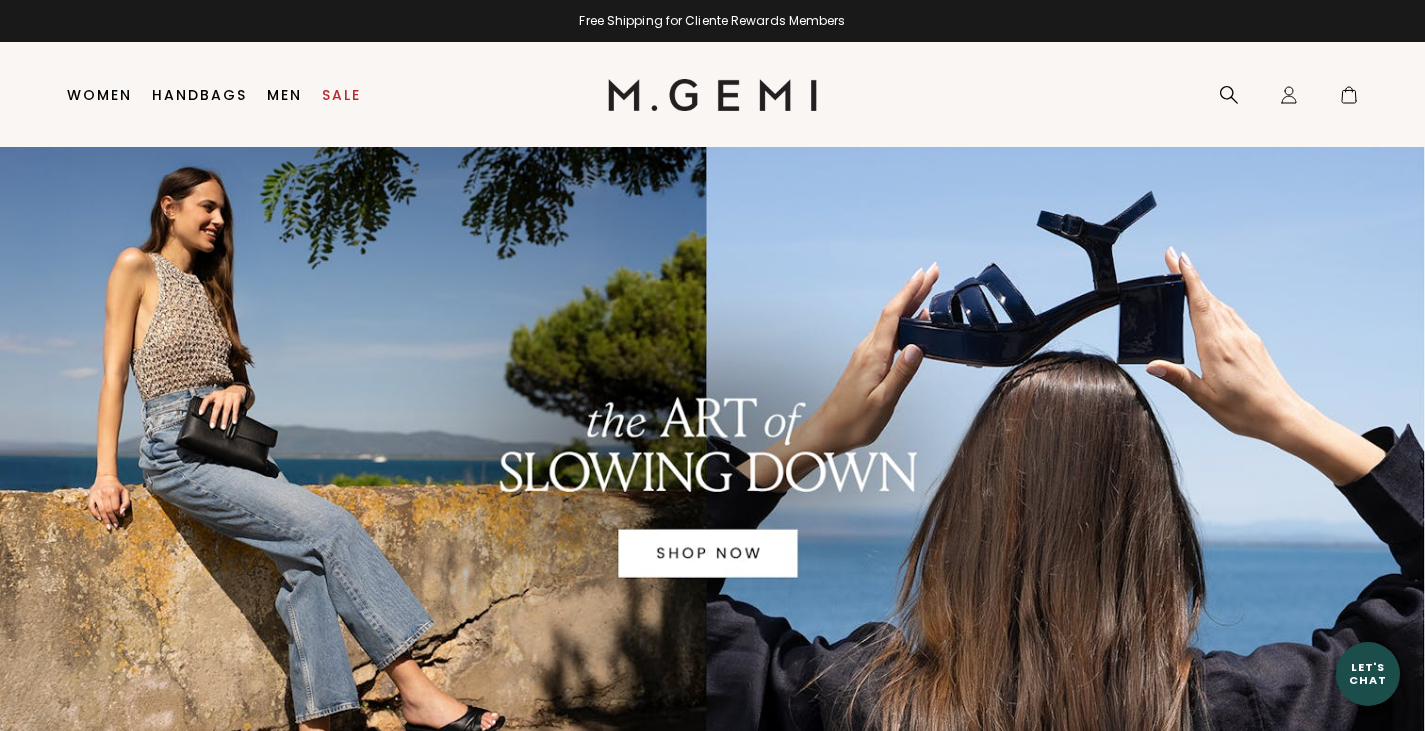 scroll, scrollTop: 0, scrollLeft: 0, axis: both 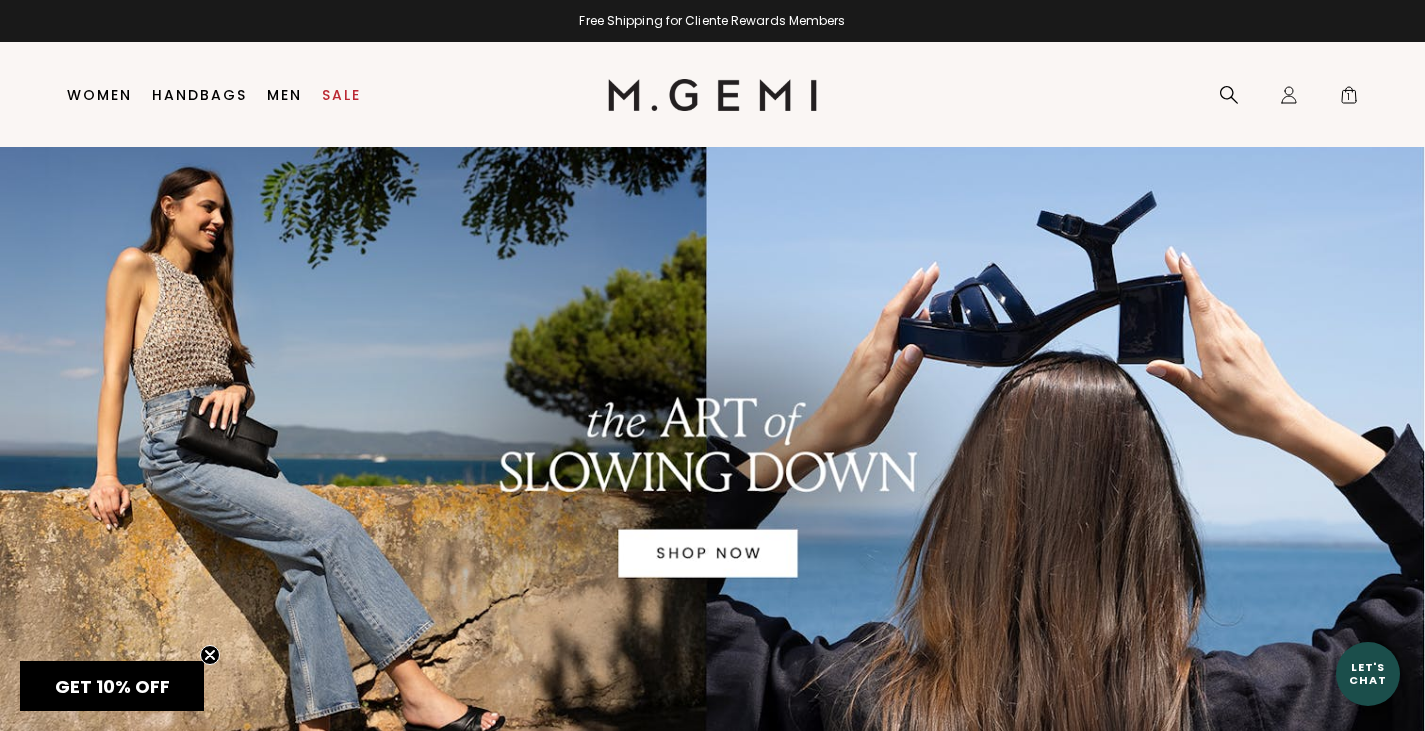 click on "Sale" at bounding box center [341, 95] 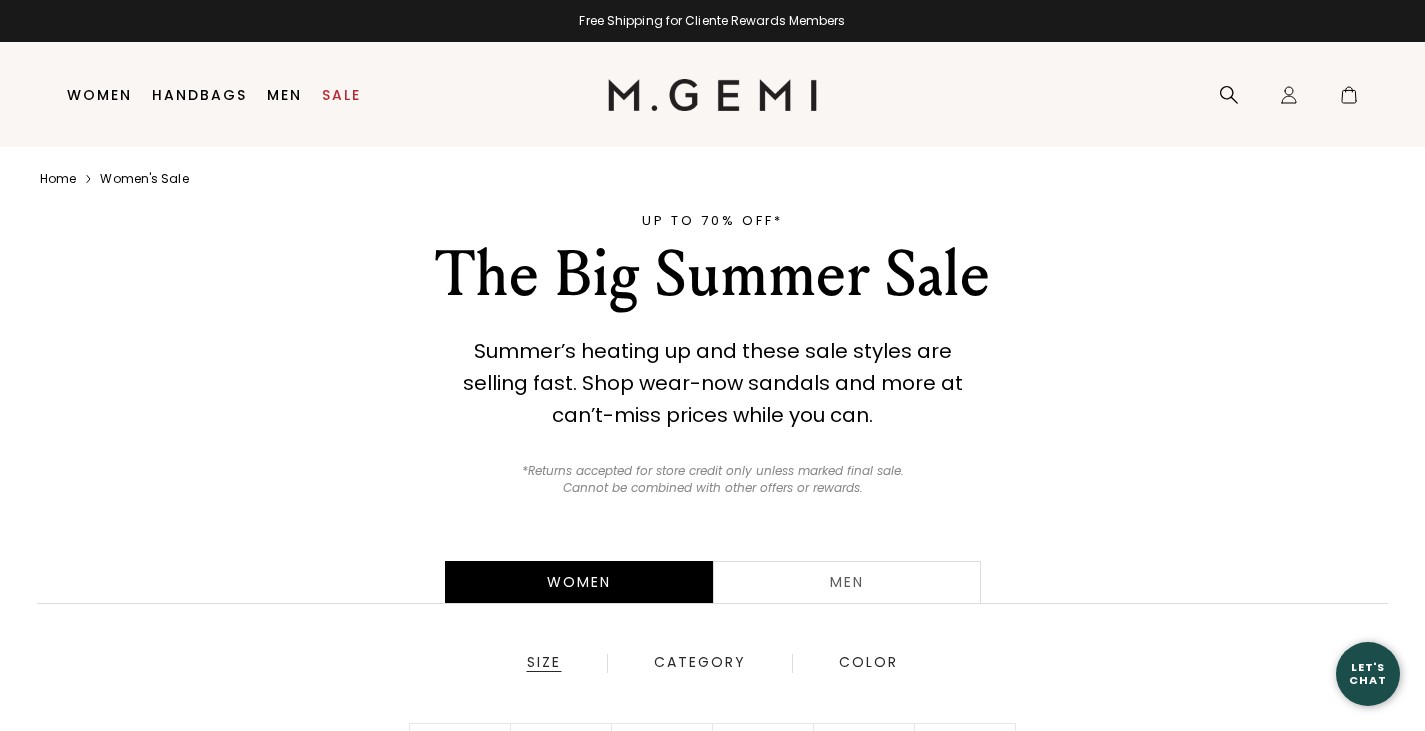 scroll, scrollTop: 0, scrollLeft: 0, axis: both 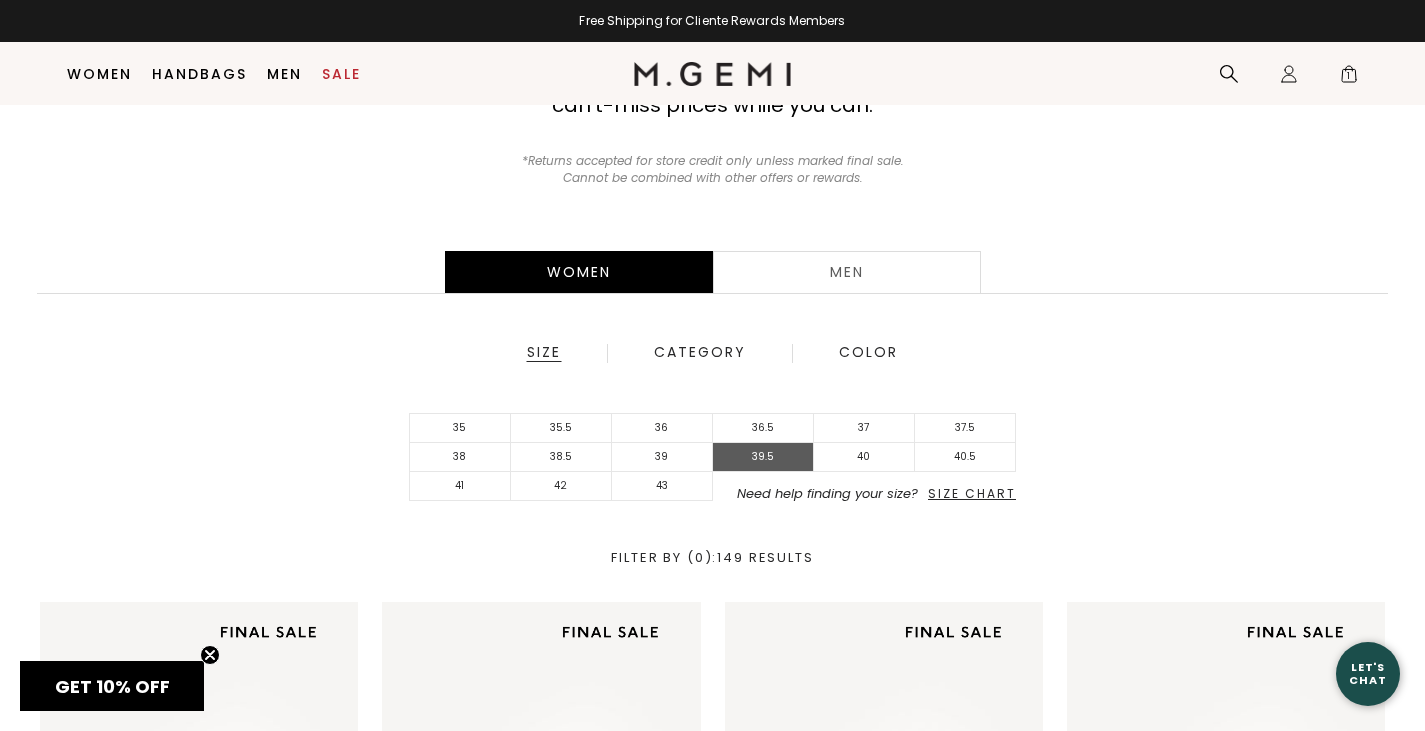 click on "39.5" at bounding box center [763, 457] 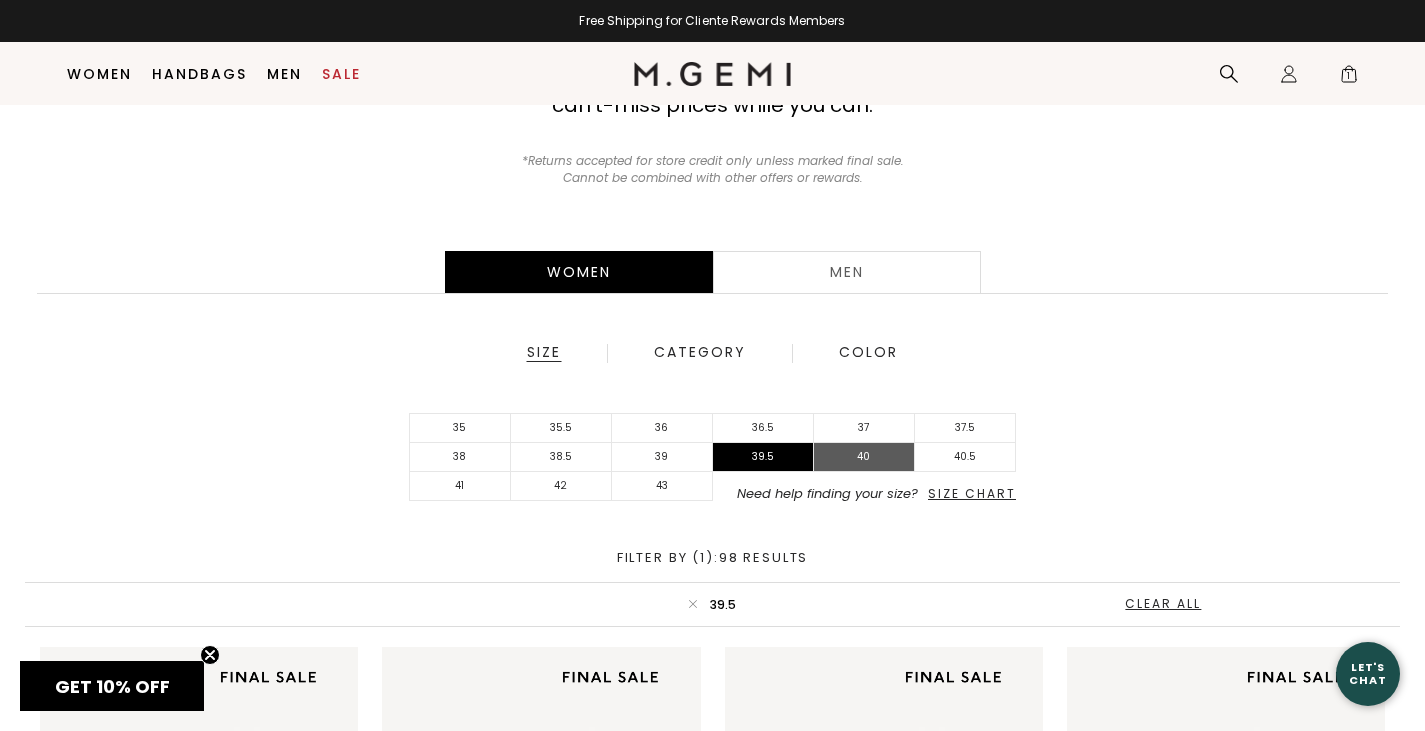 click on "40" at bounding box center (864, 457) 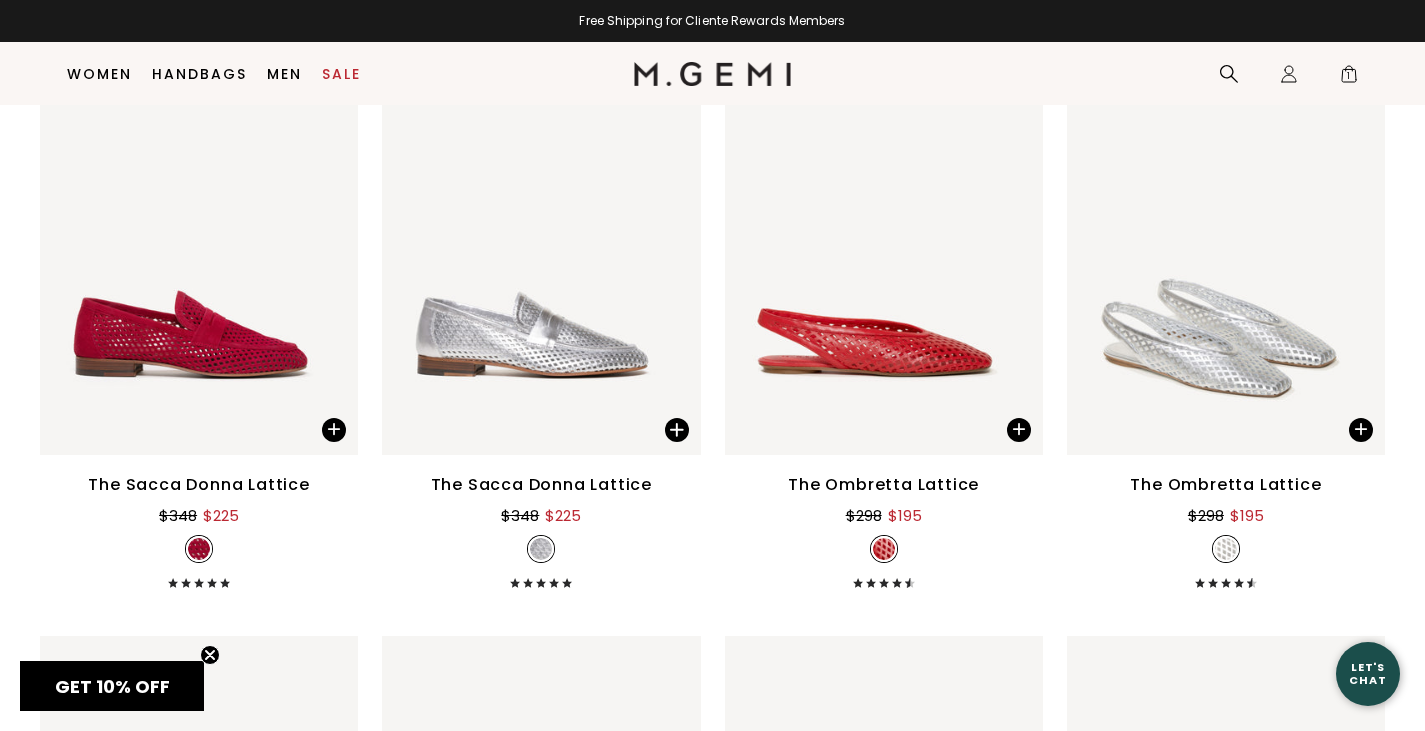 scroll, scrollTop: 2604, scrollLeft: 0, axis: vertical 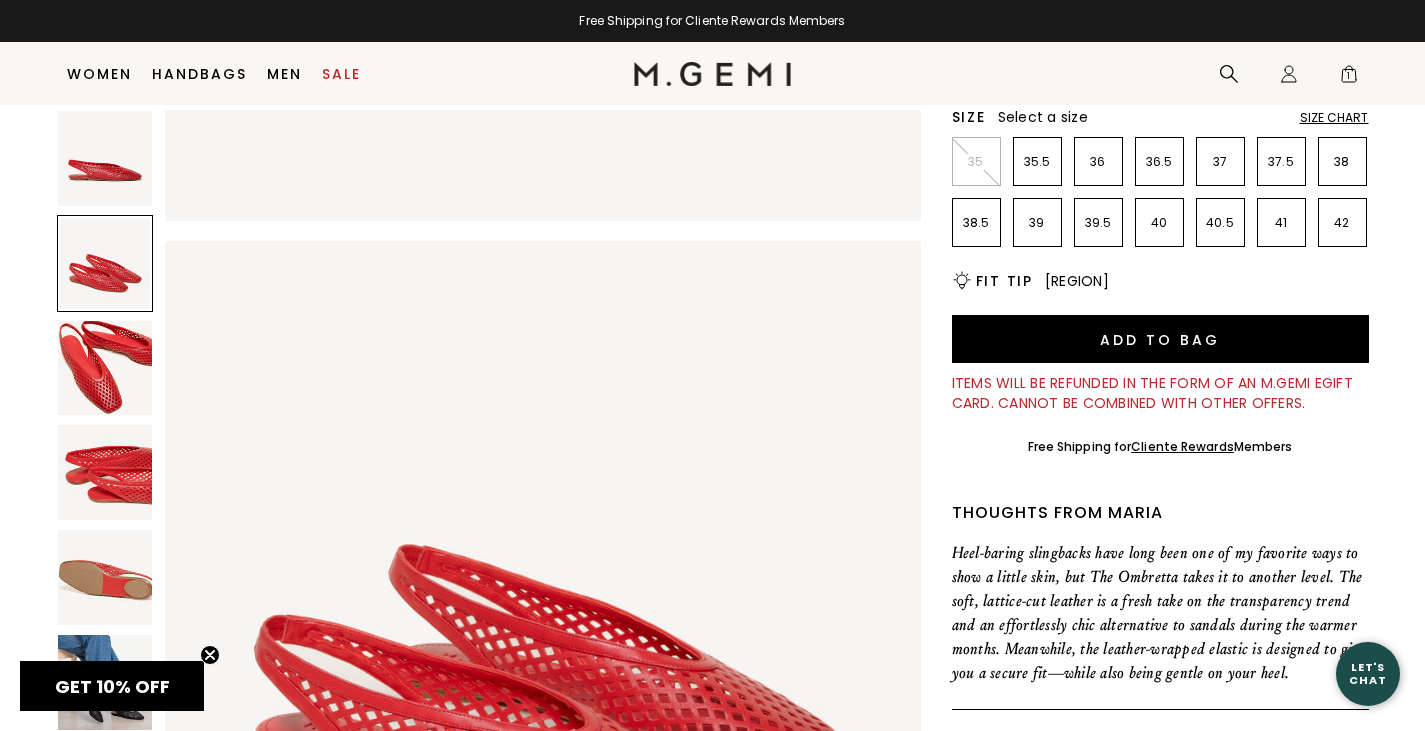 click on "GET 10% OFF Close teaser" at bounding box center (112, 686) 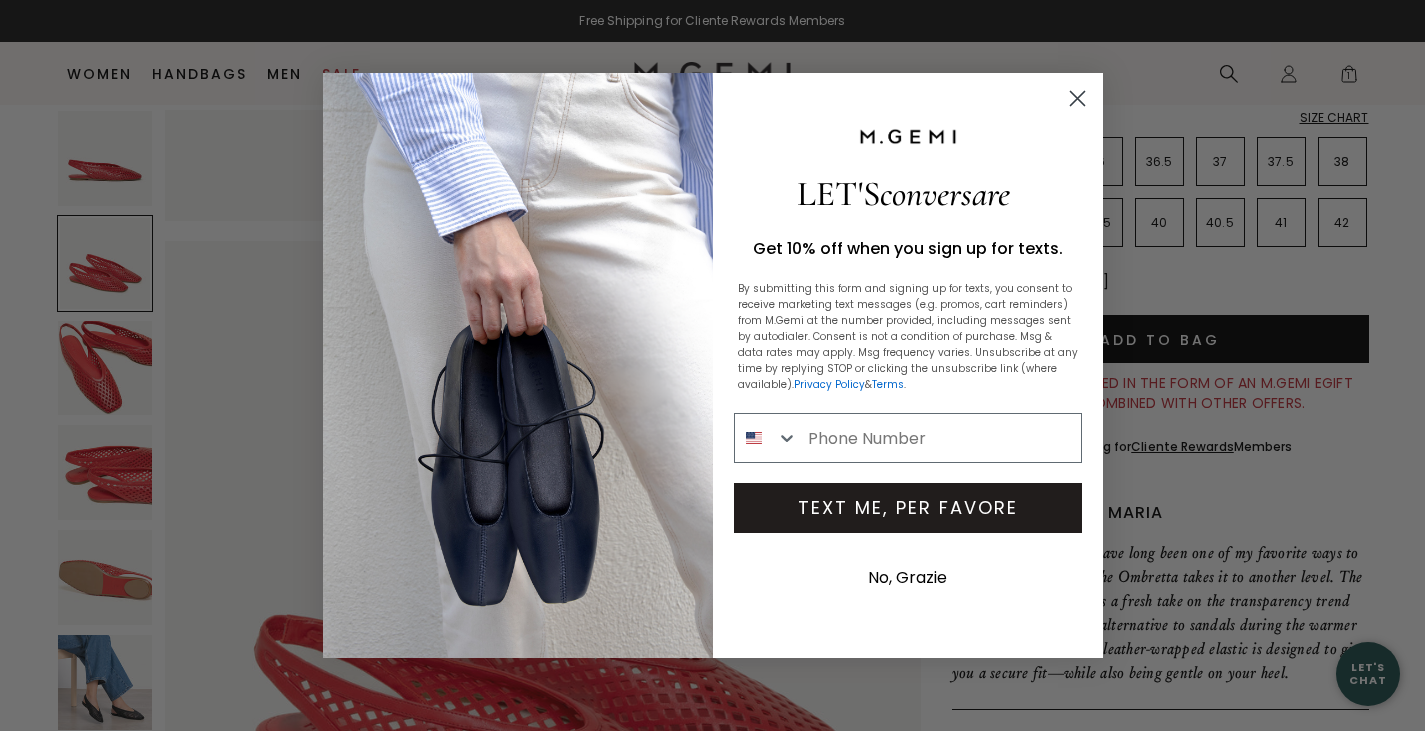 click 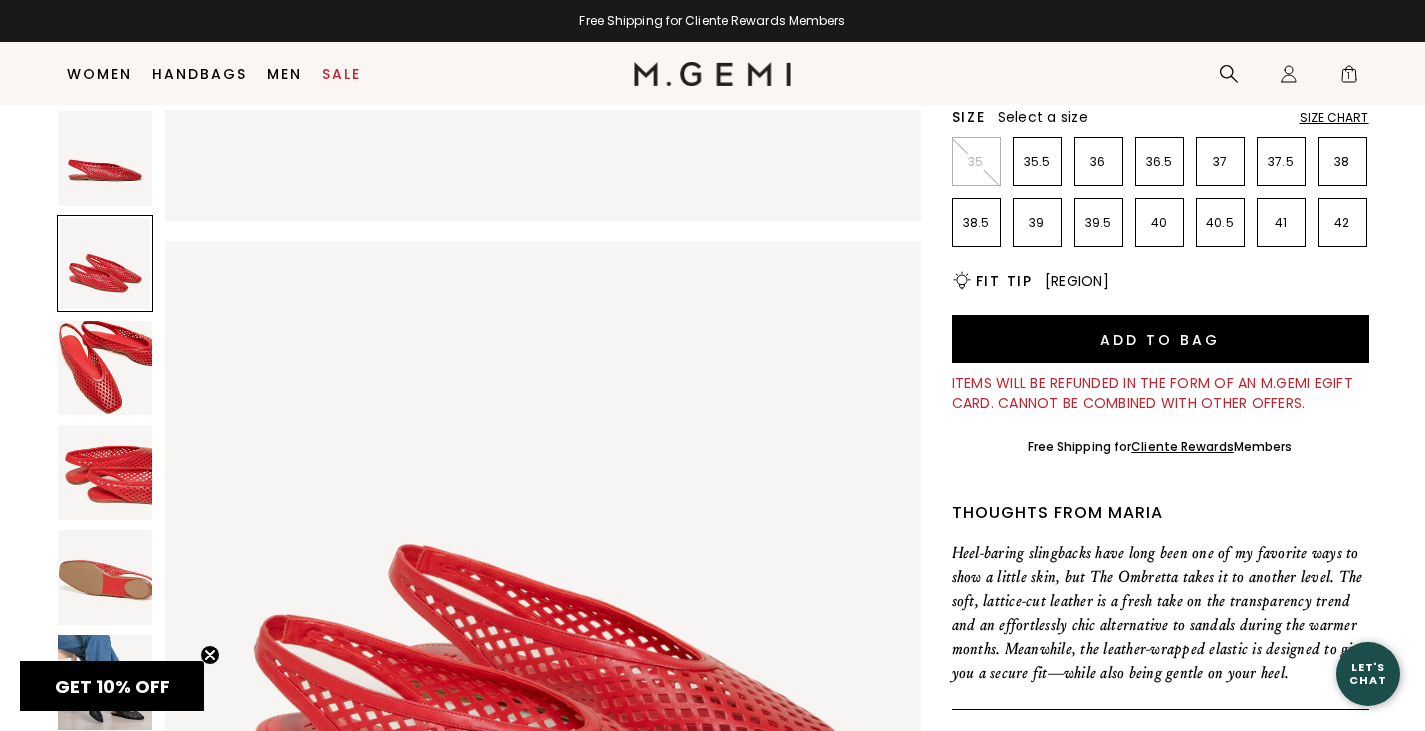 click at bounding box center [105, 682] 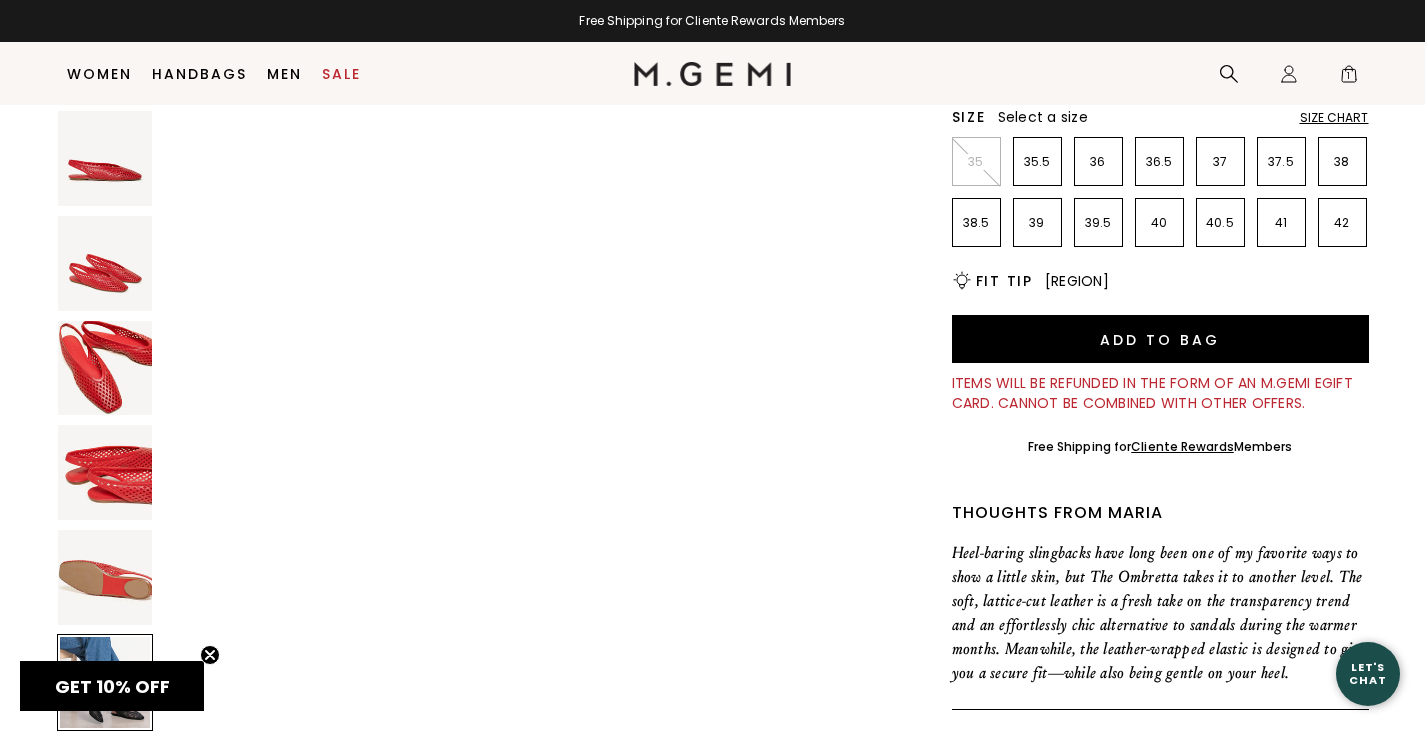 scroll, scrollTop: 3903, scrollLeft: 0, axis: vertical 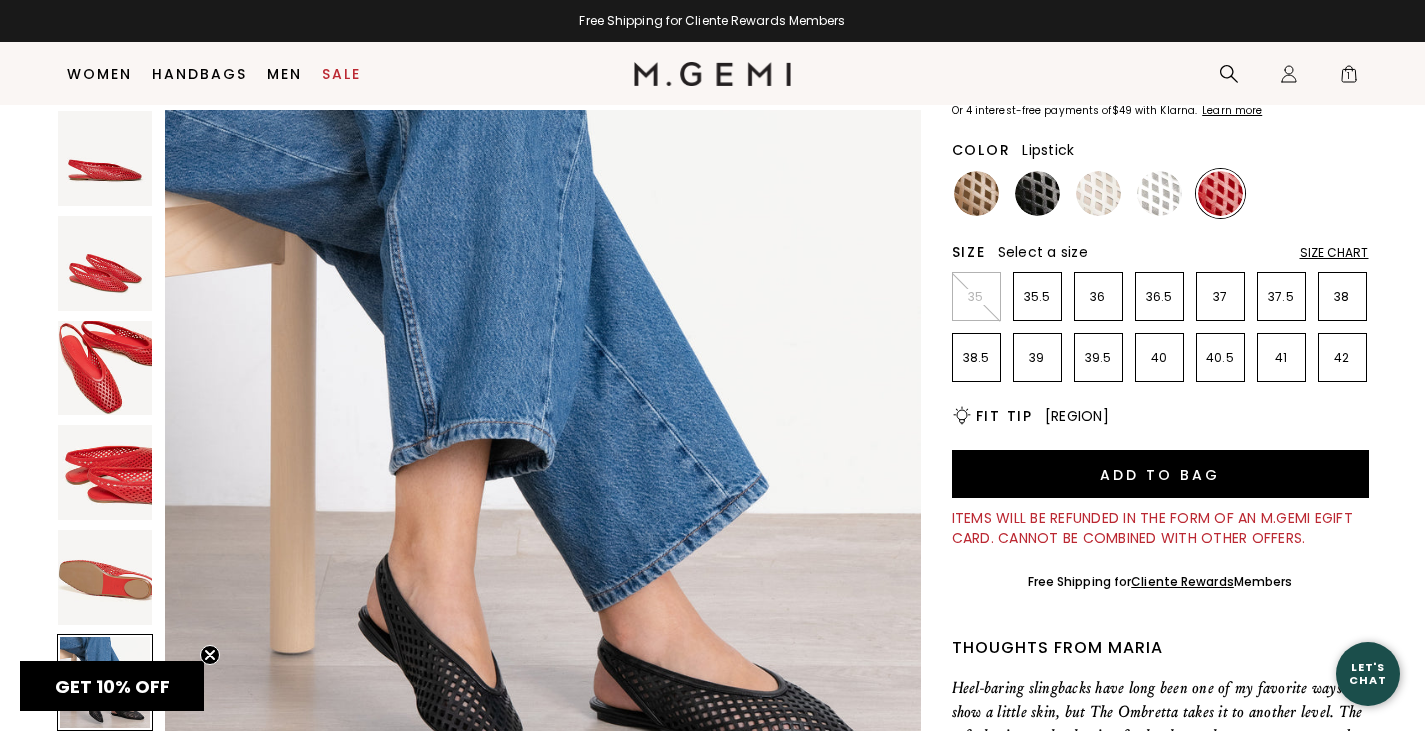 click at bounding box center [976, 193] 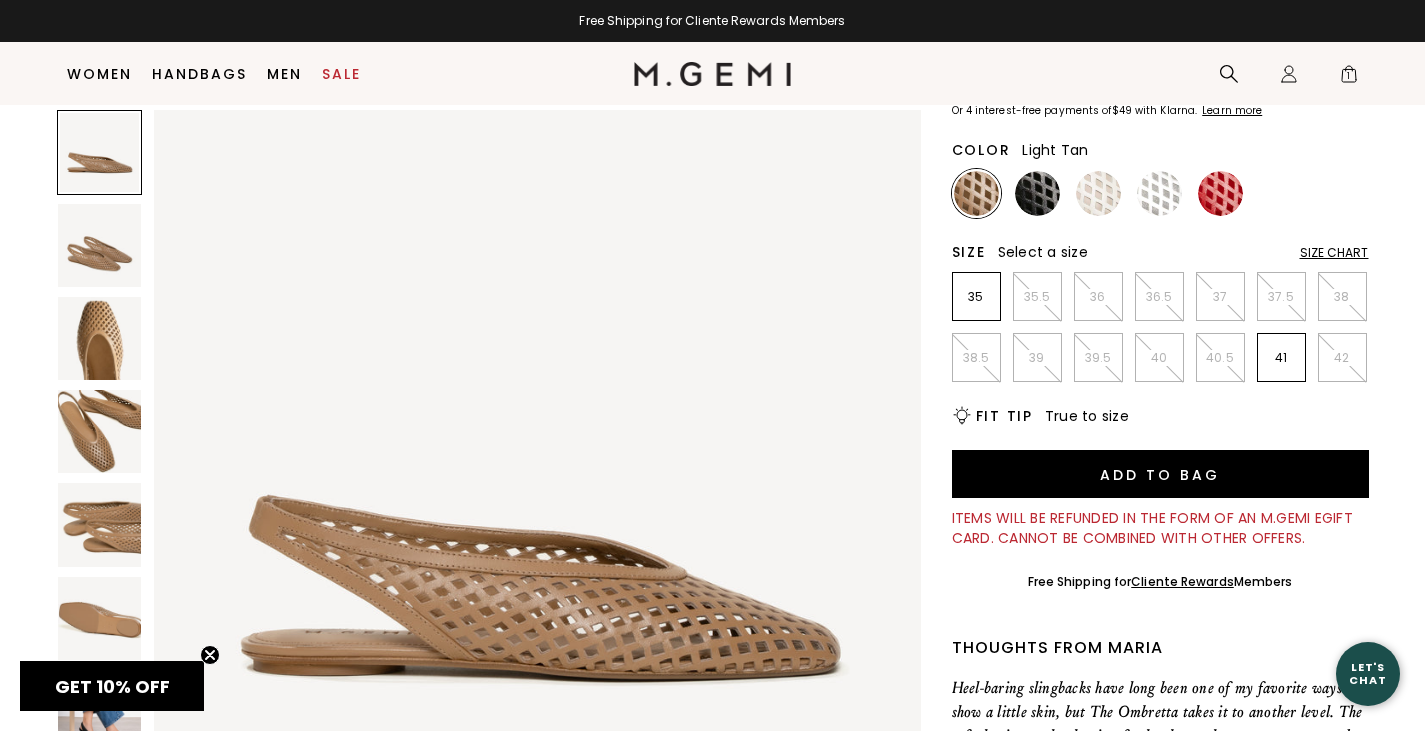 click at bounding box center (1037, 193) 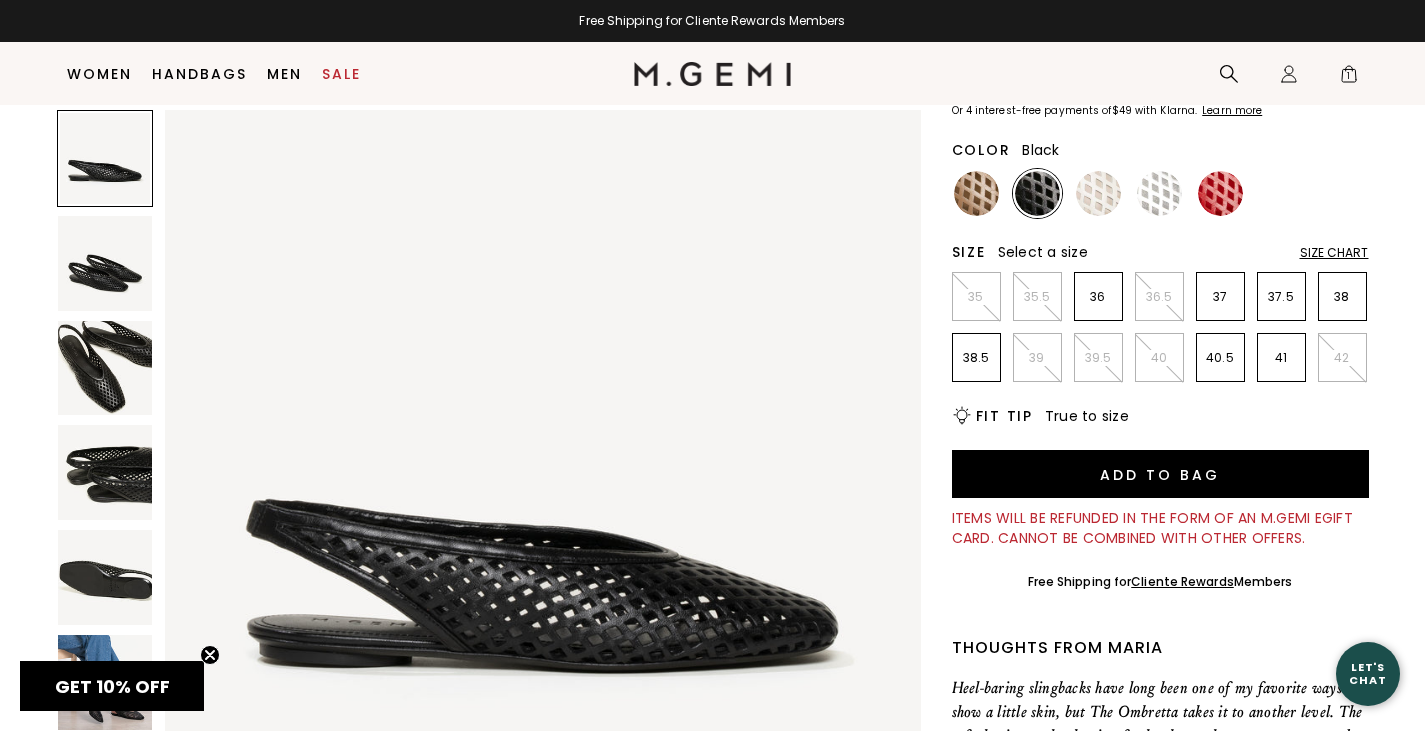 click at bounding box center [1098, 193] 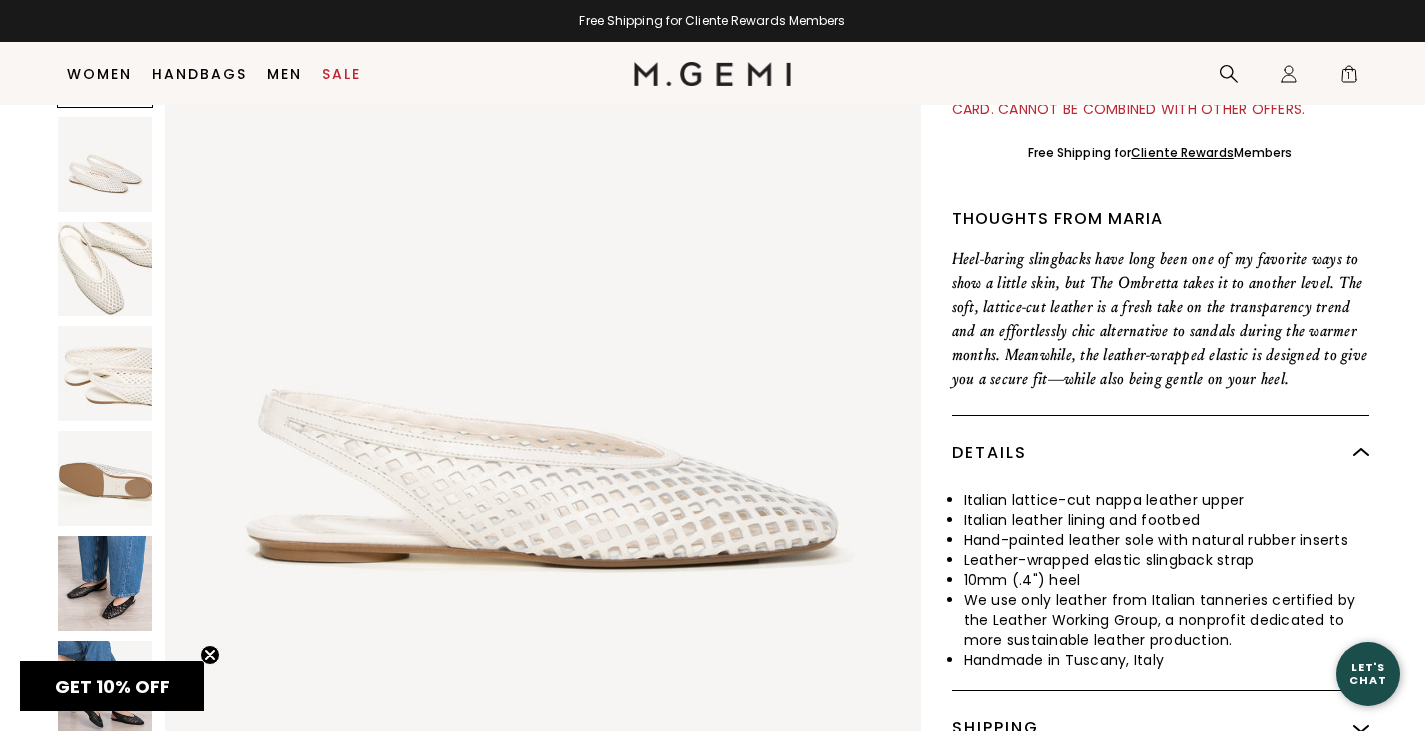 scroll, scrollTop: 673, scrollLeft: 0, axis: vertical 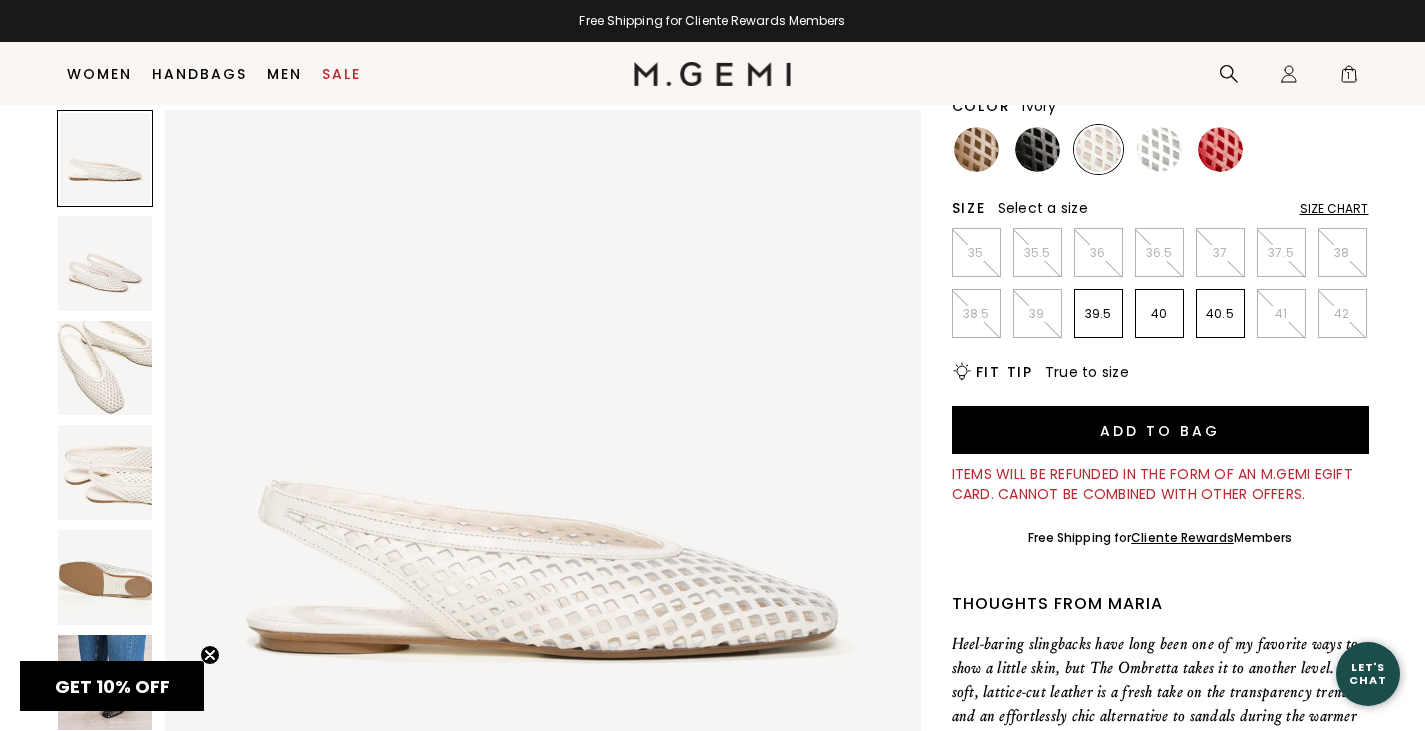 click at bounding box center (1159, 149) 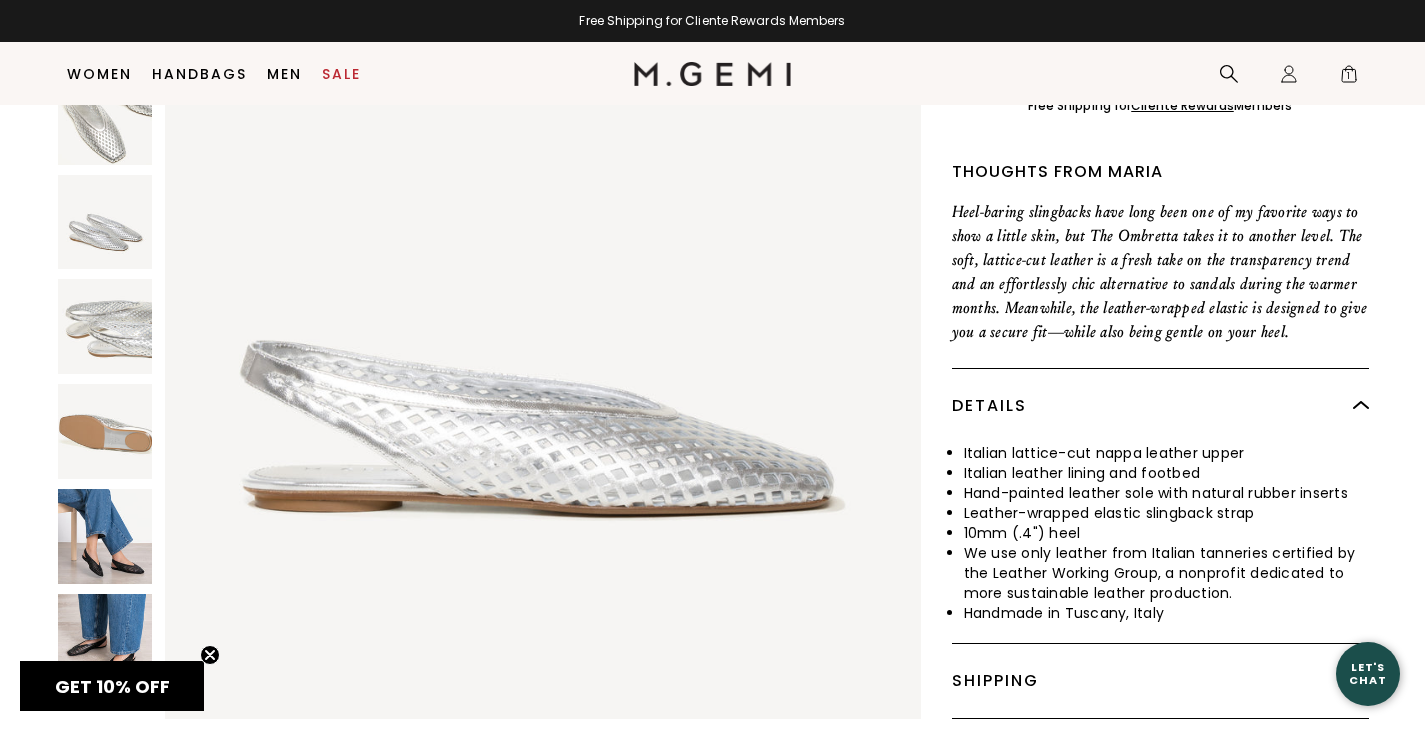 scroll, scrollTop: 721, scrollLeft: 0, axis: vertical 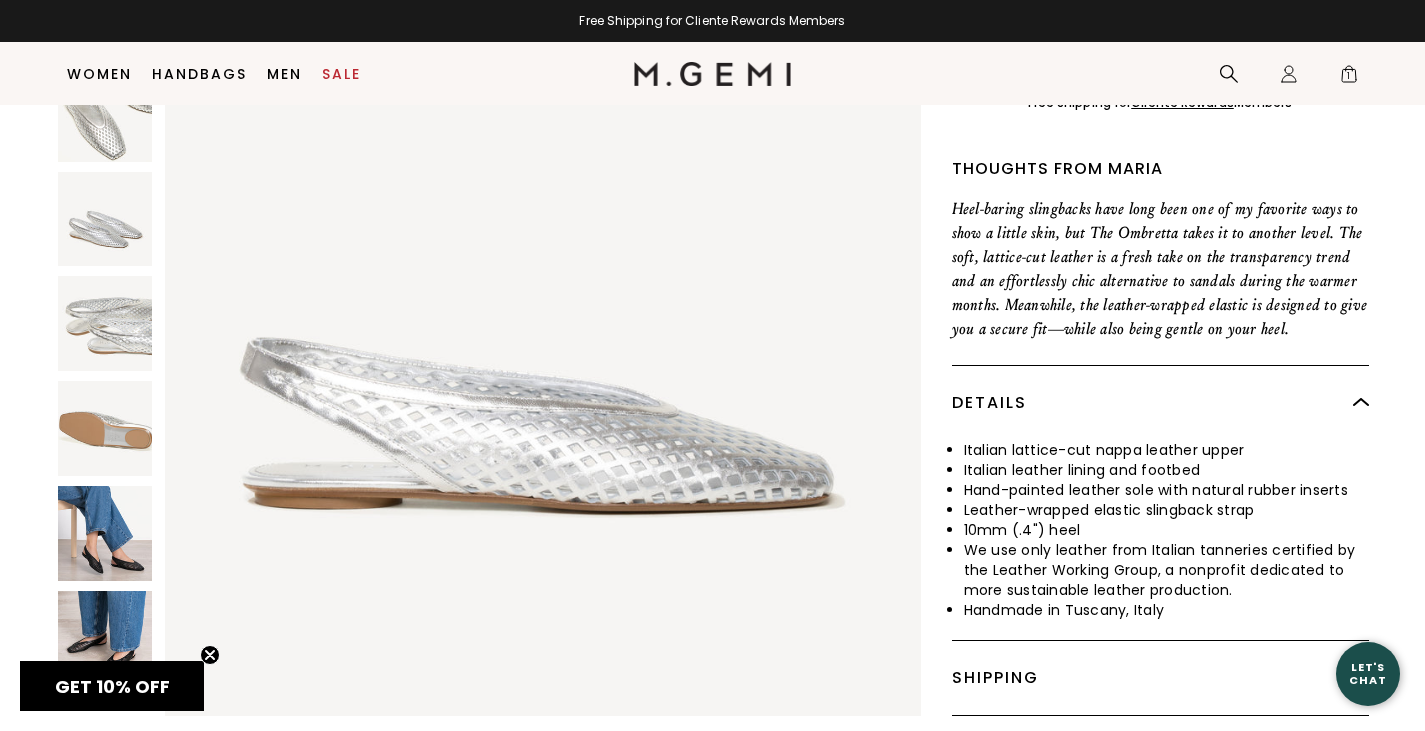 click at bounding box center (105, 533) 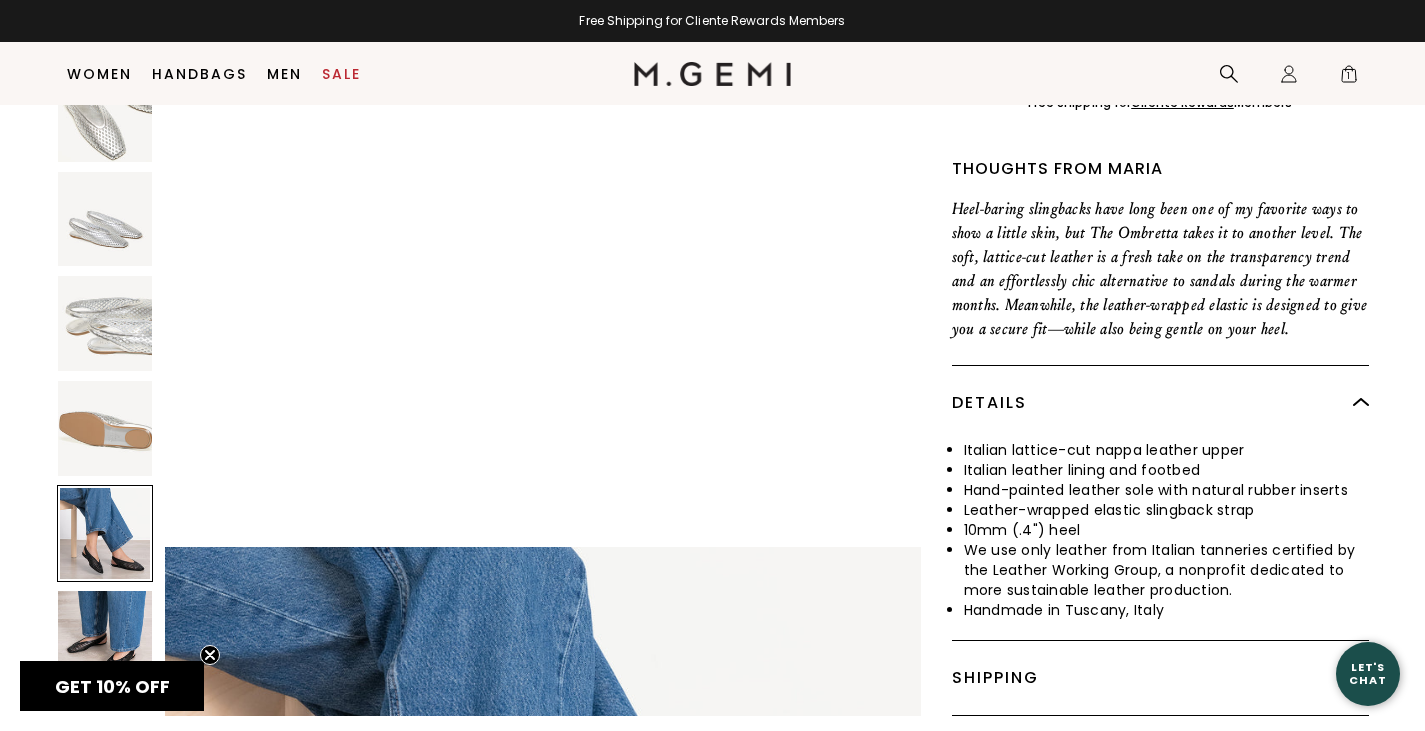 scroll, scrollTop: 3710, scrollLeft: 0, axis: vertical 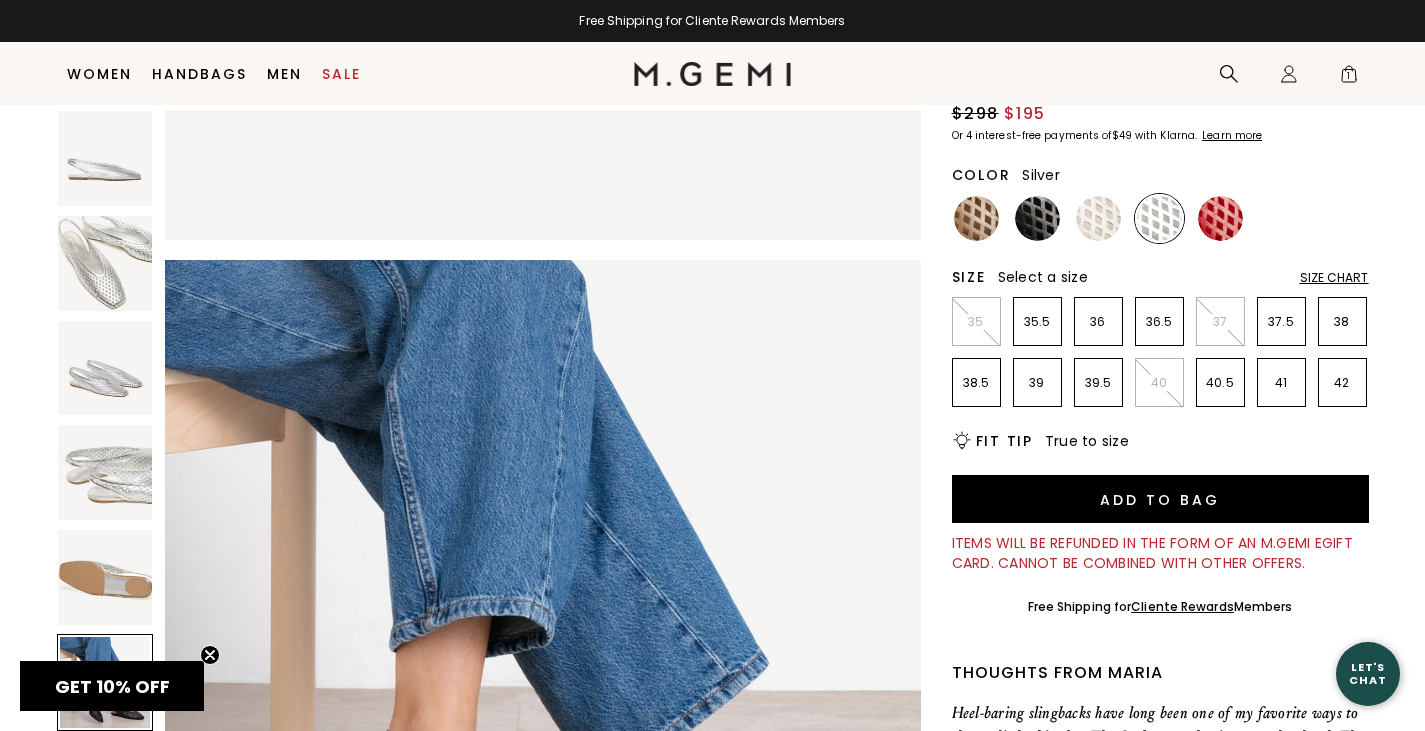 click at bounding box center (1220, 218) 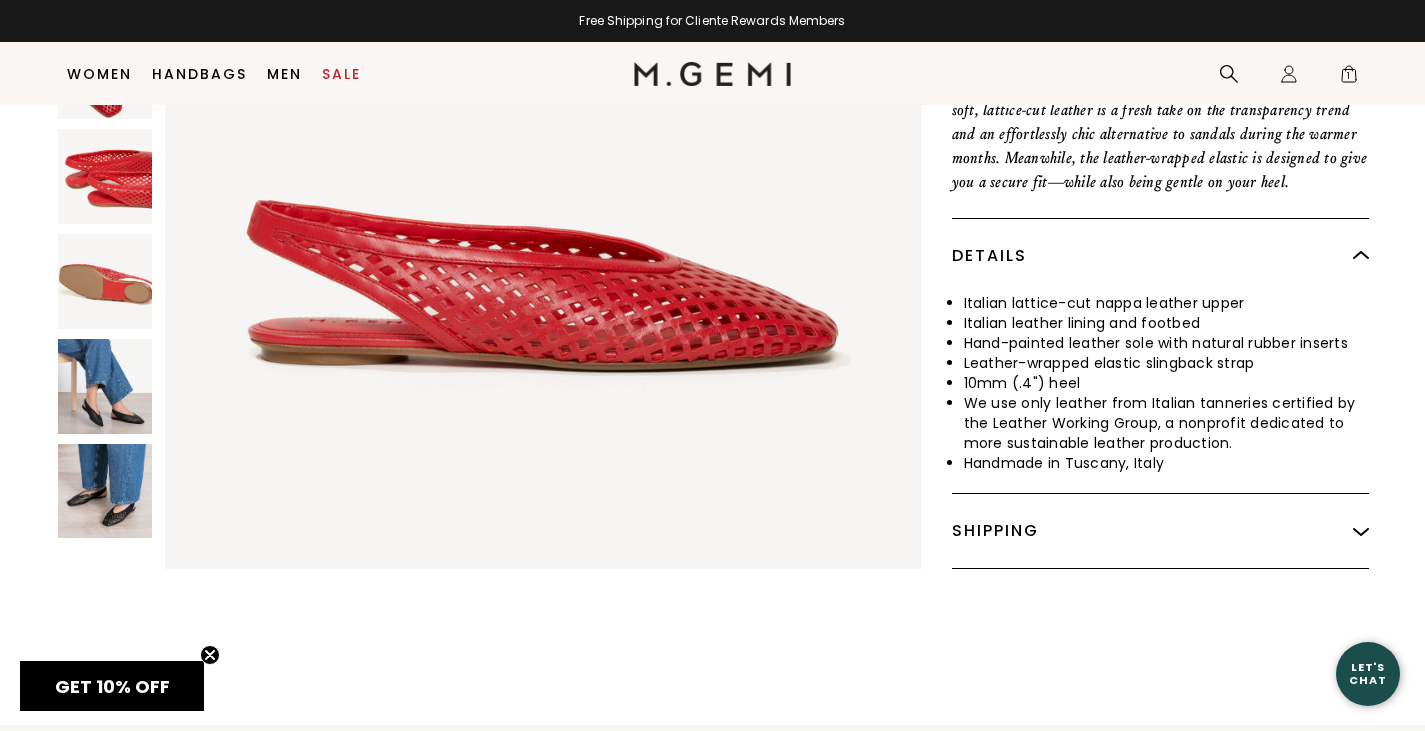 scroll, scrollTop: 872, scrollLeft: 0, axis: vertical 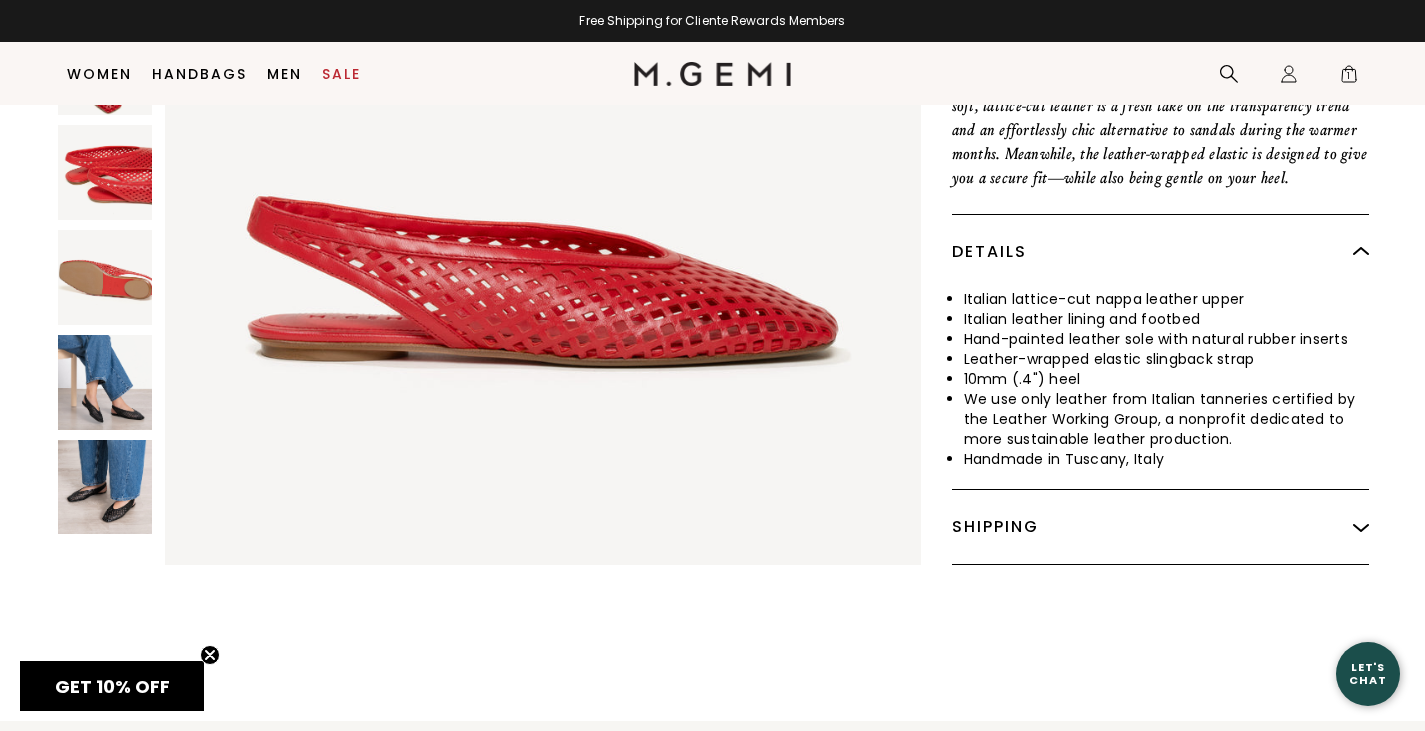 click at bounding box center (542, 187) 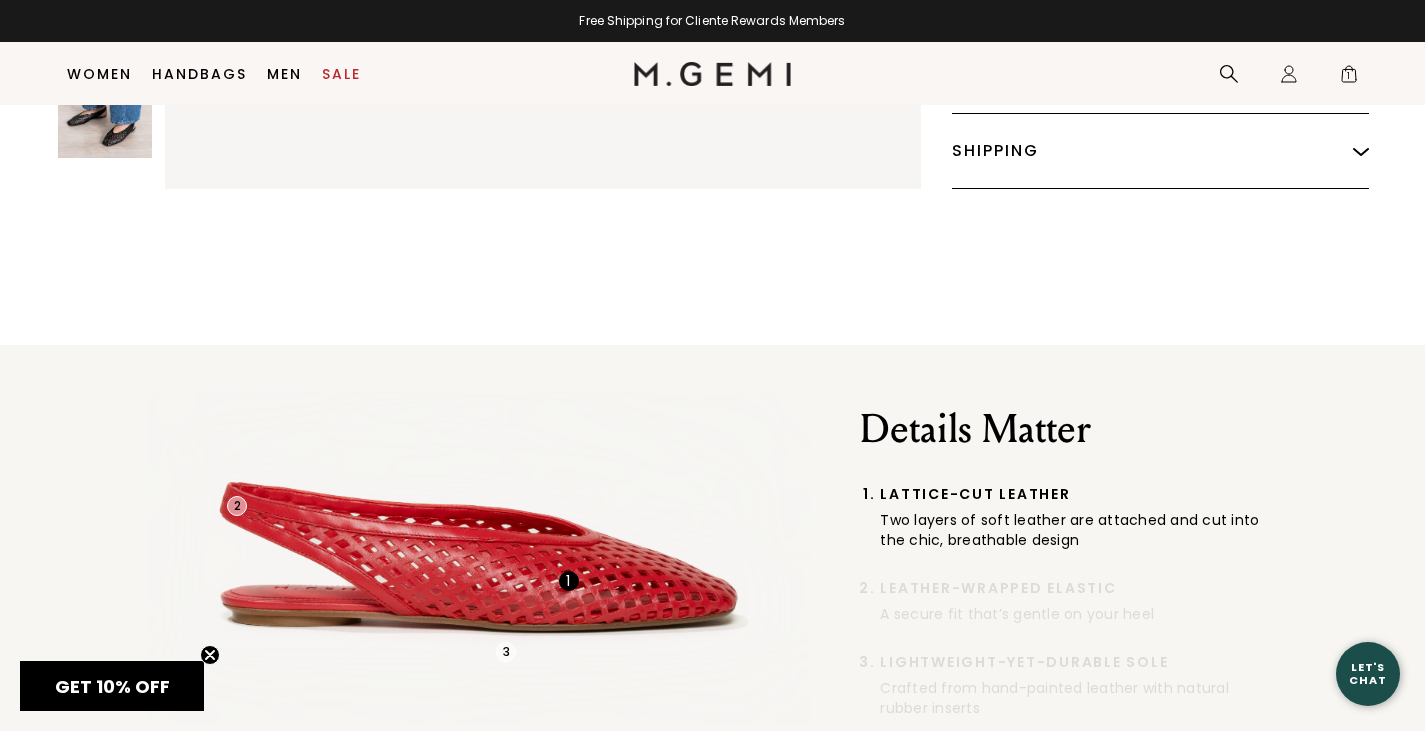 scroll, scrollTop: 1246, scrollLeft: 0, axis: vertical 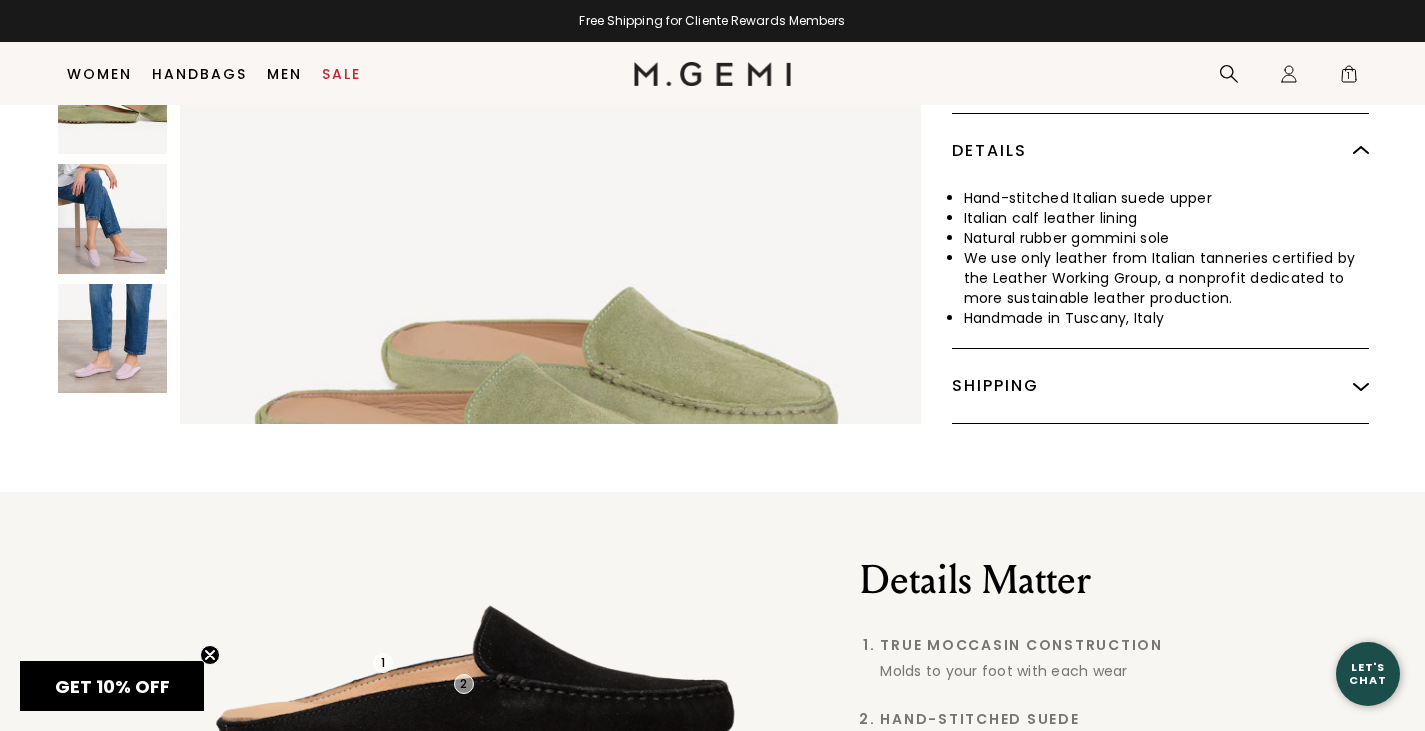 click at bounding box center (113, 339) 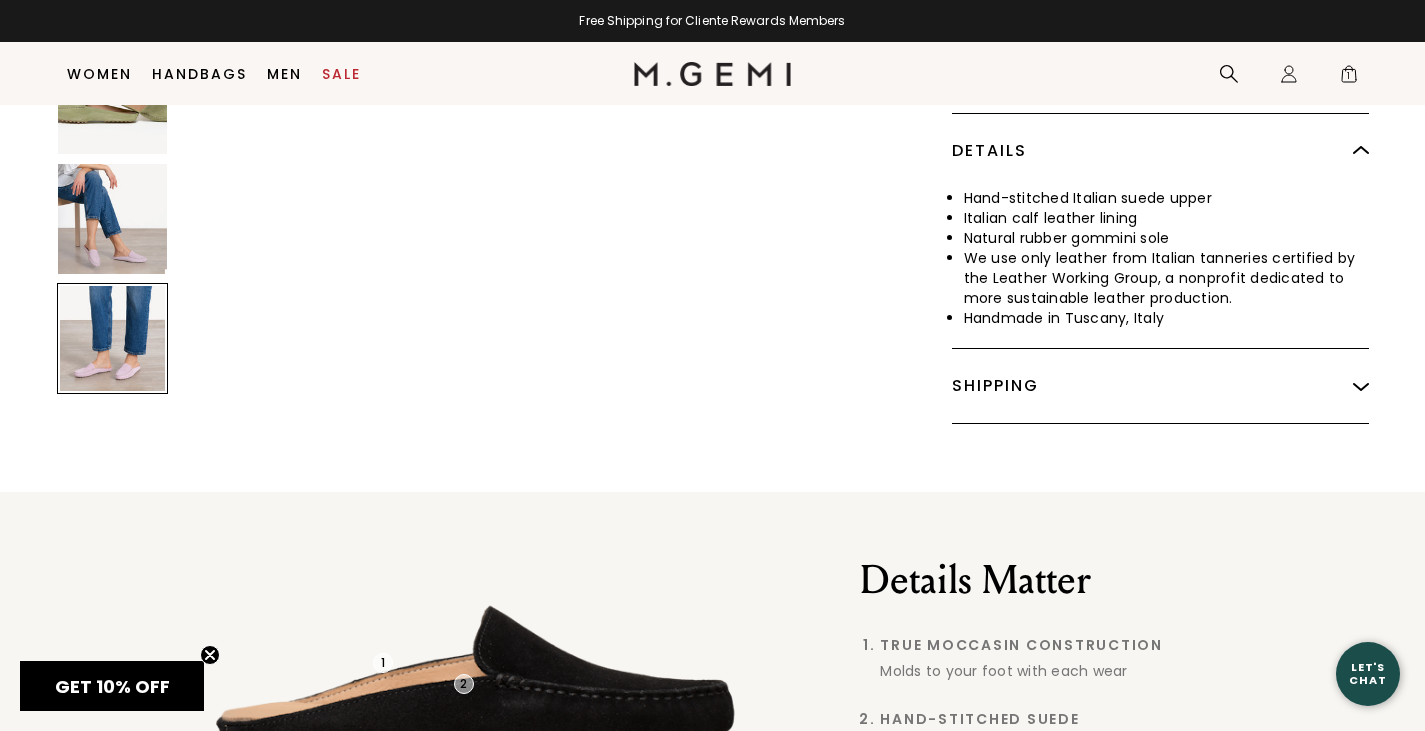 scroll, scrollTop: 3543, scrollLeft: 0, axis: vertical 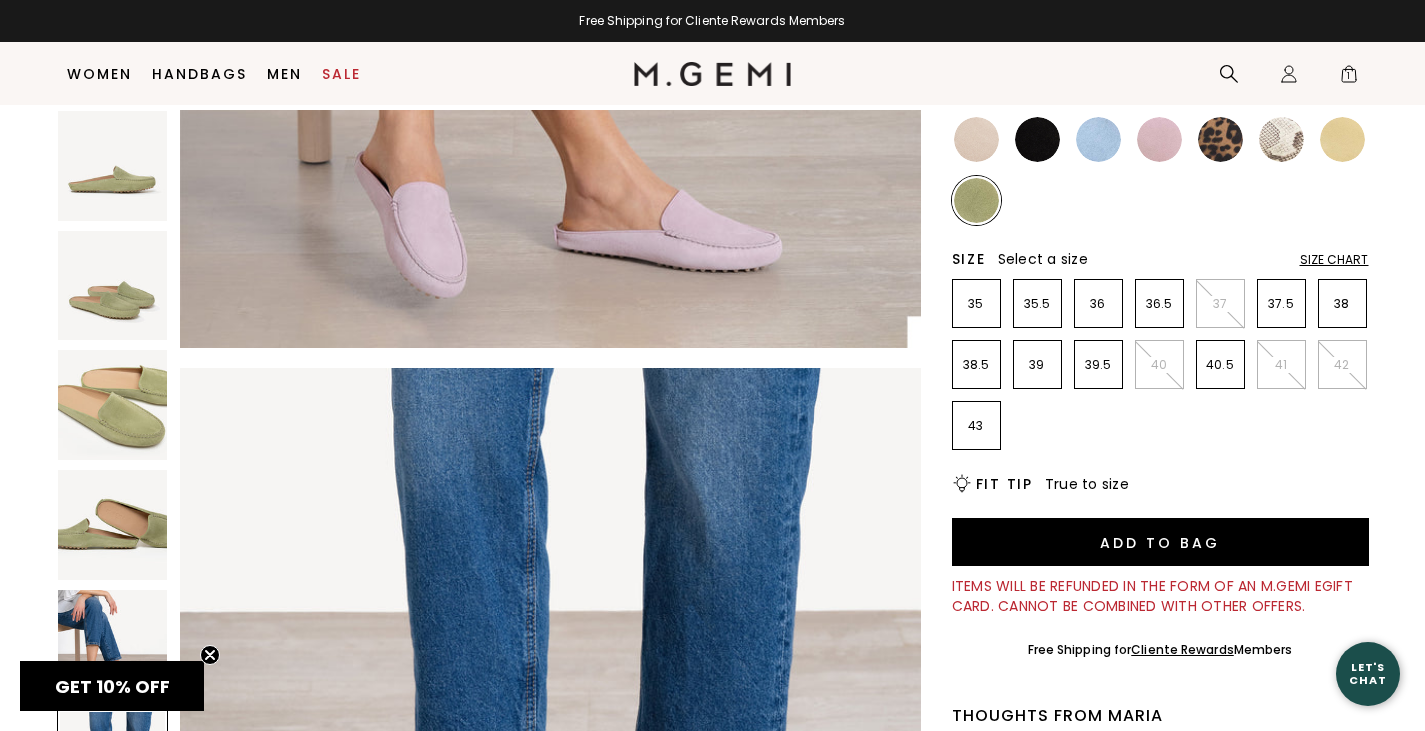 click at bounding box center (976, 139) 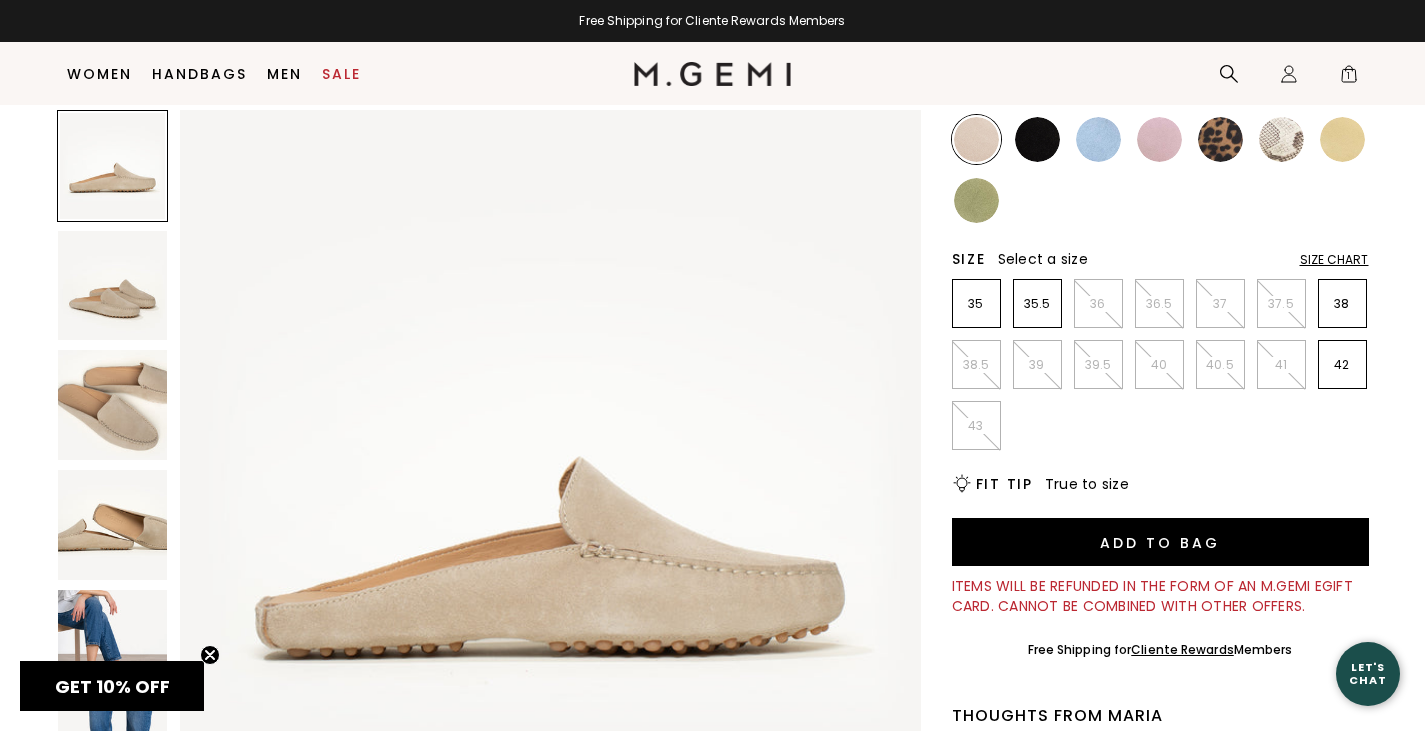 click at bounding box center [1037, 139] 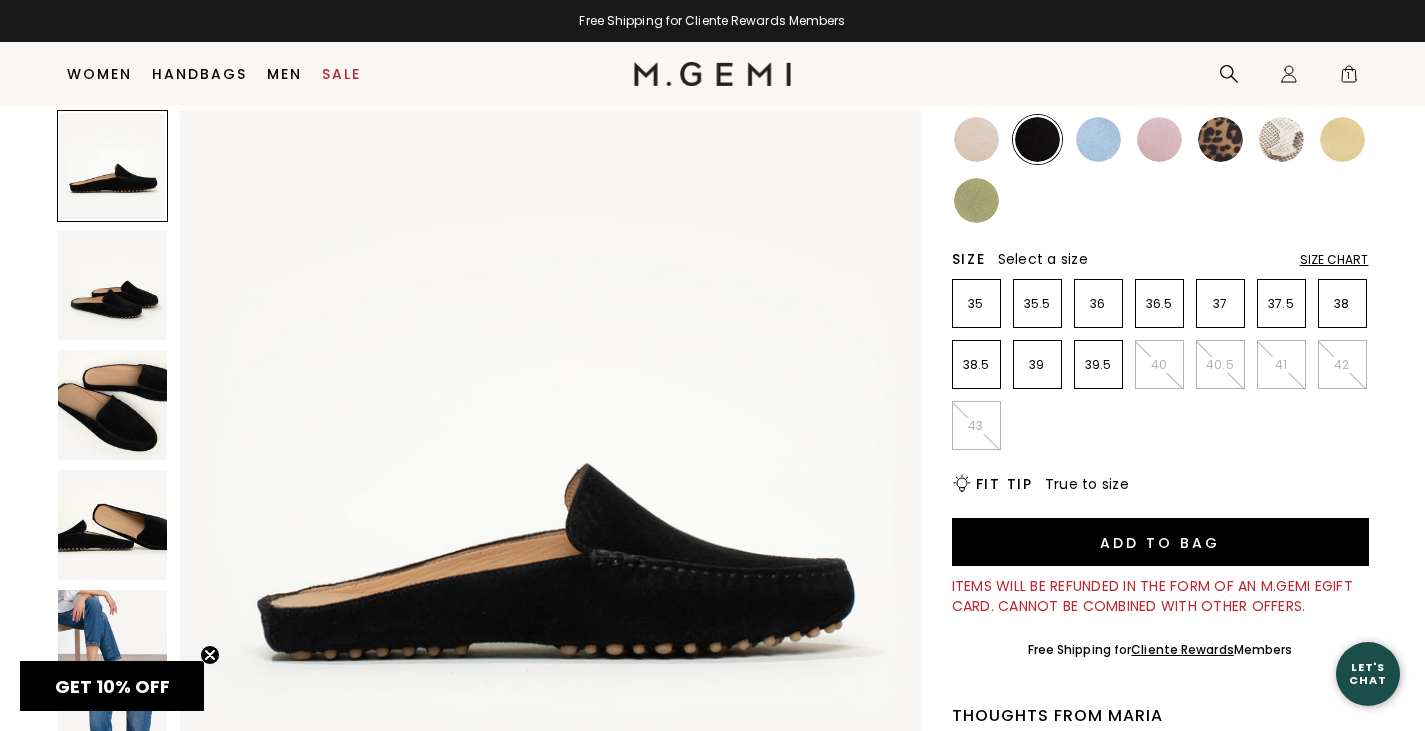 click at bounding box center (1098, 139) 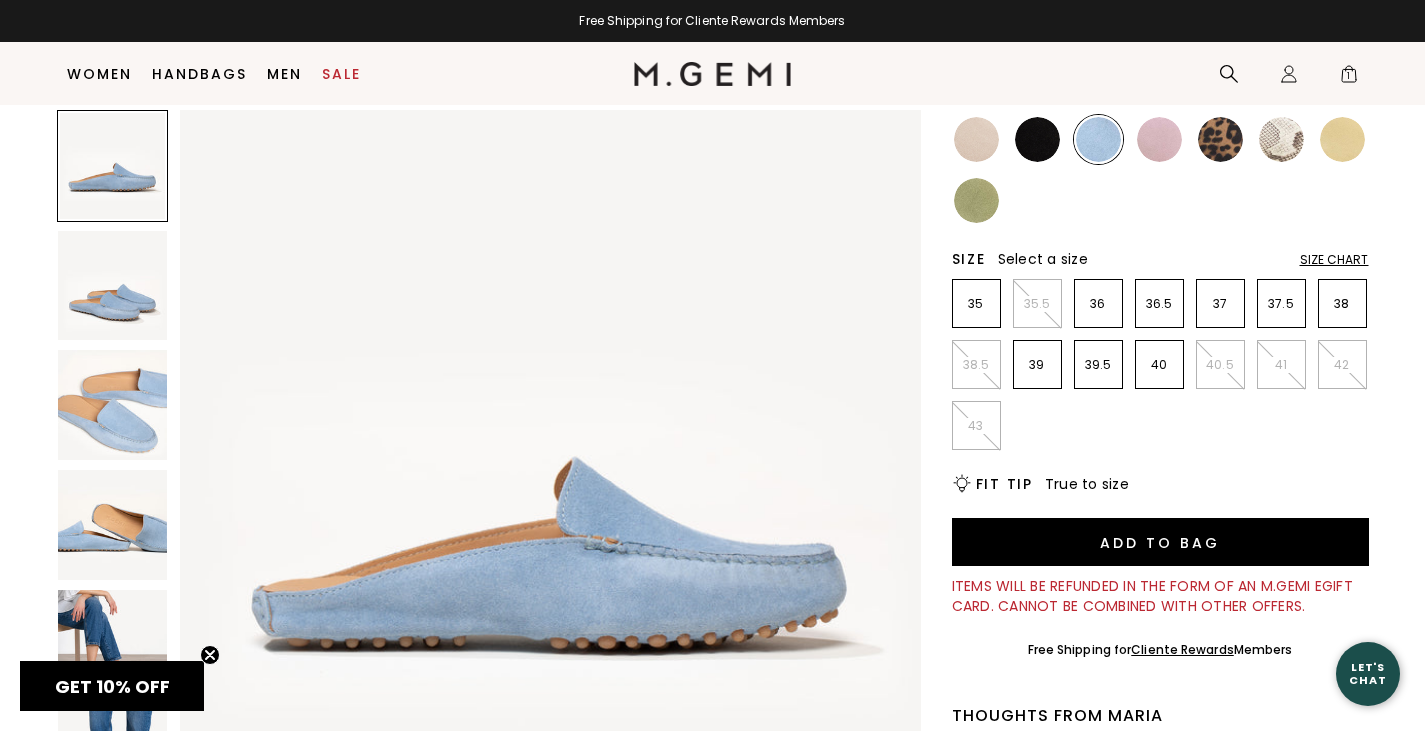 click at bounding box center [1159, 139] 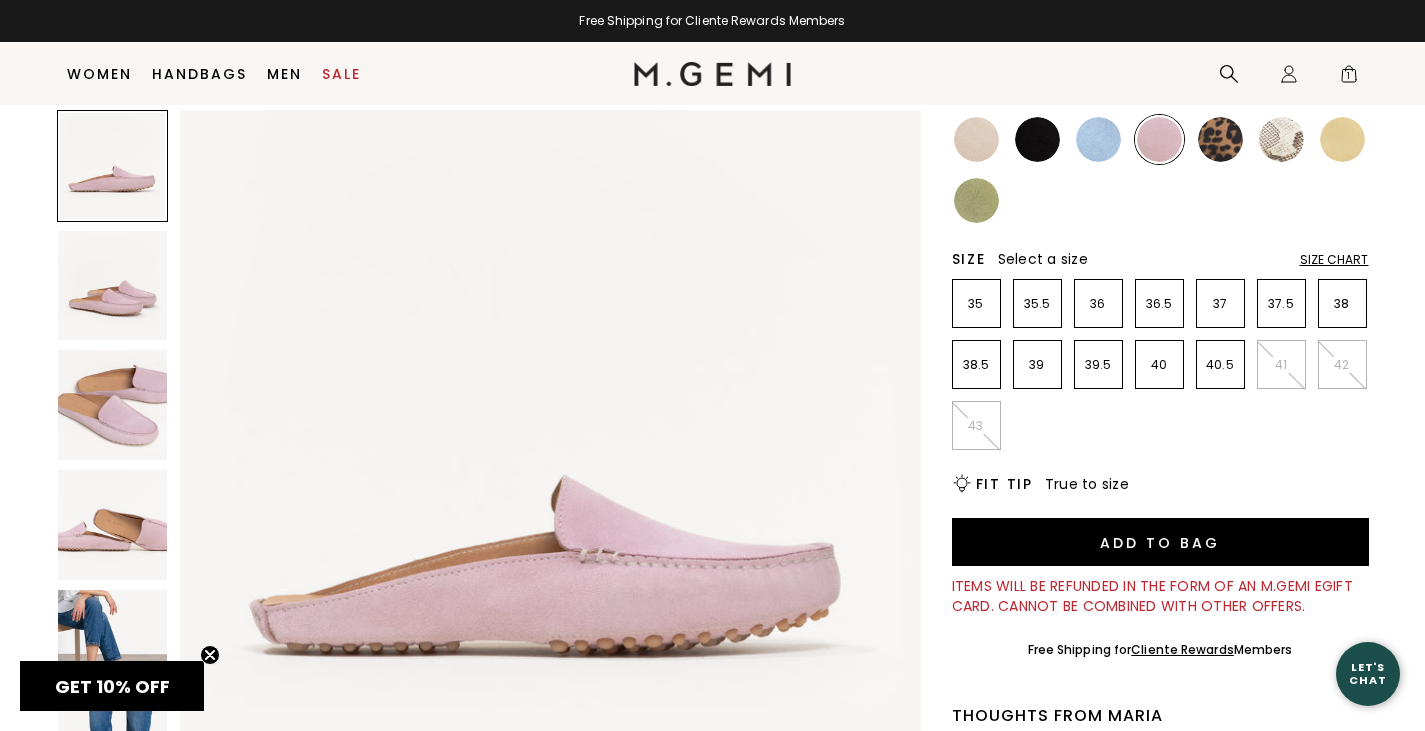click at bounding box center (1220, 139) 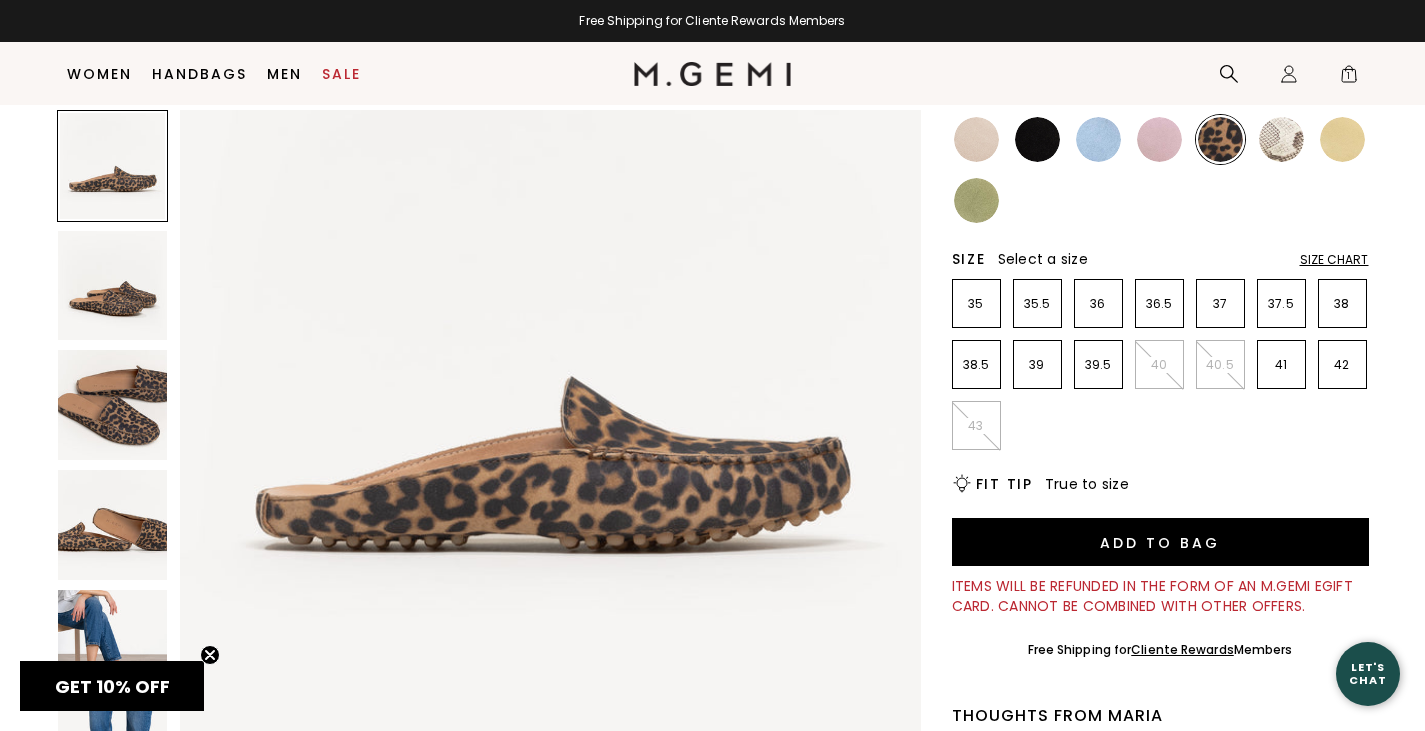 scroll, scrollTop: 100, scrollLeft: 0, axis: vertical 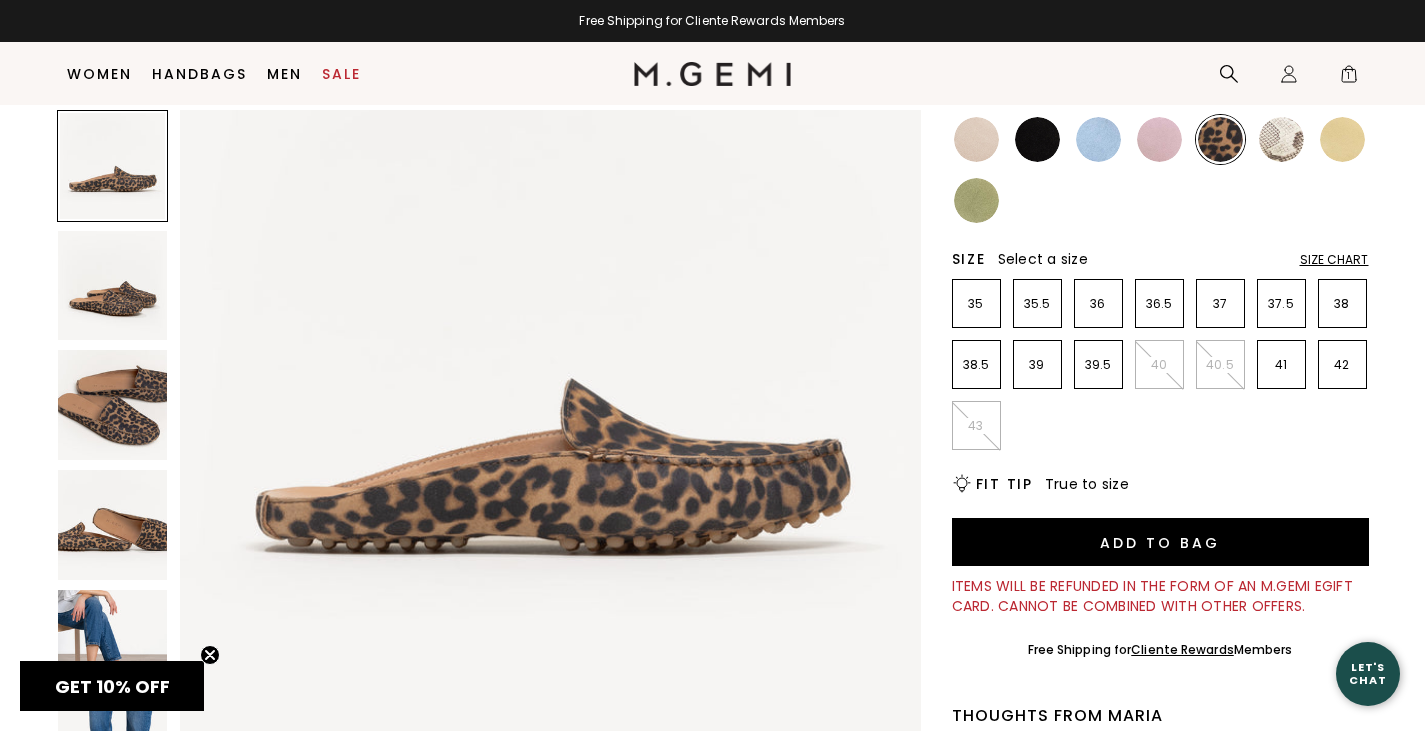 click at bounding box center [1281, 139] 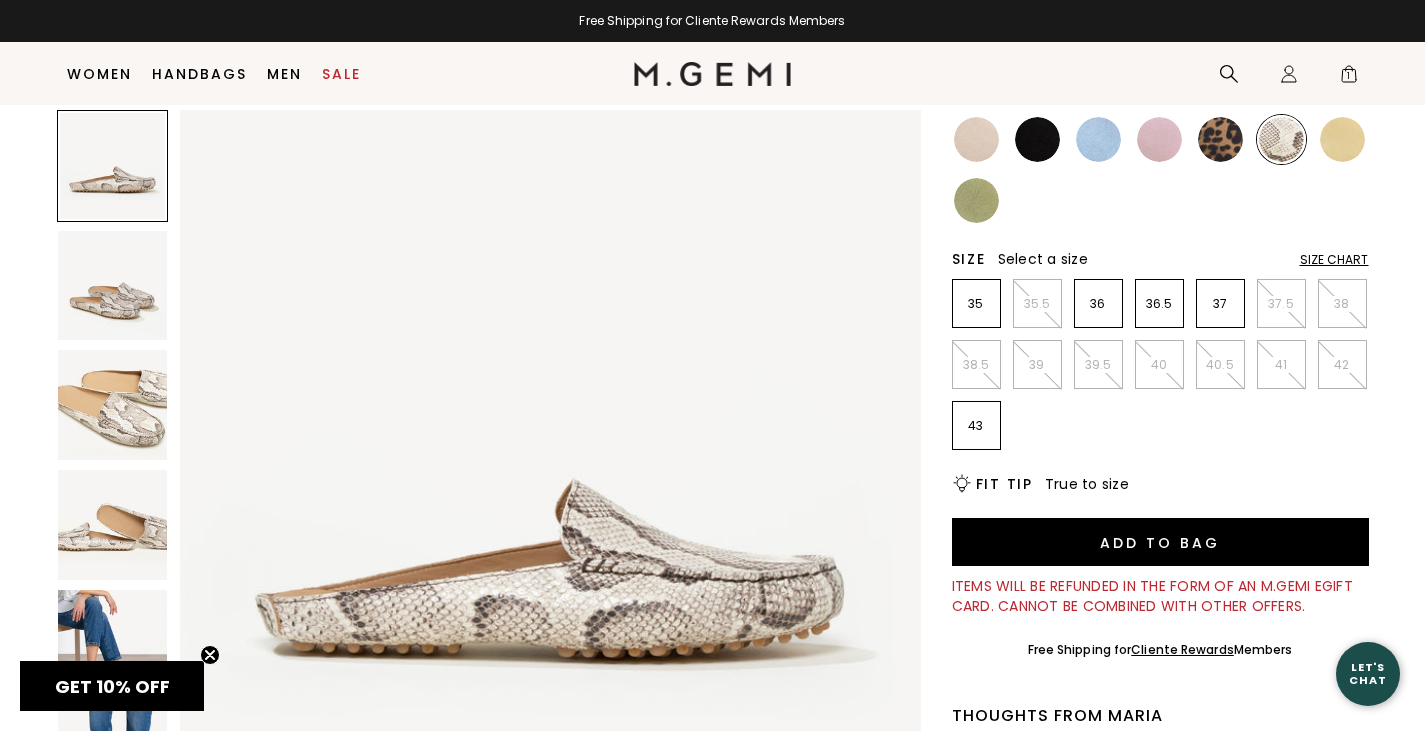 click at bounding box center (1342, 139) 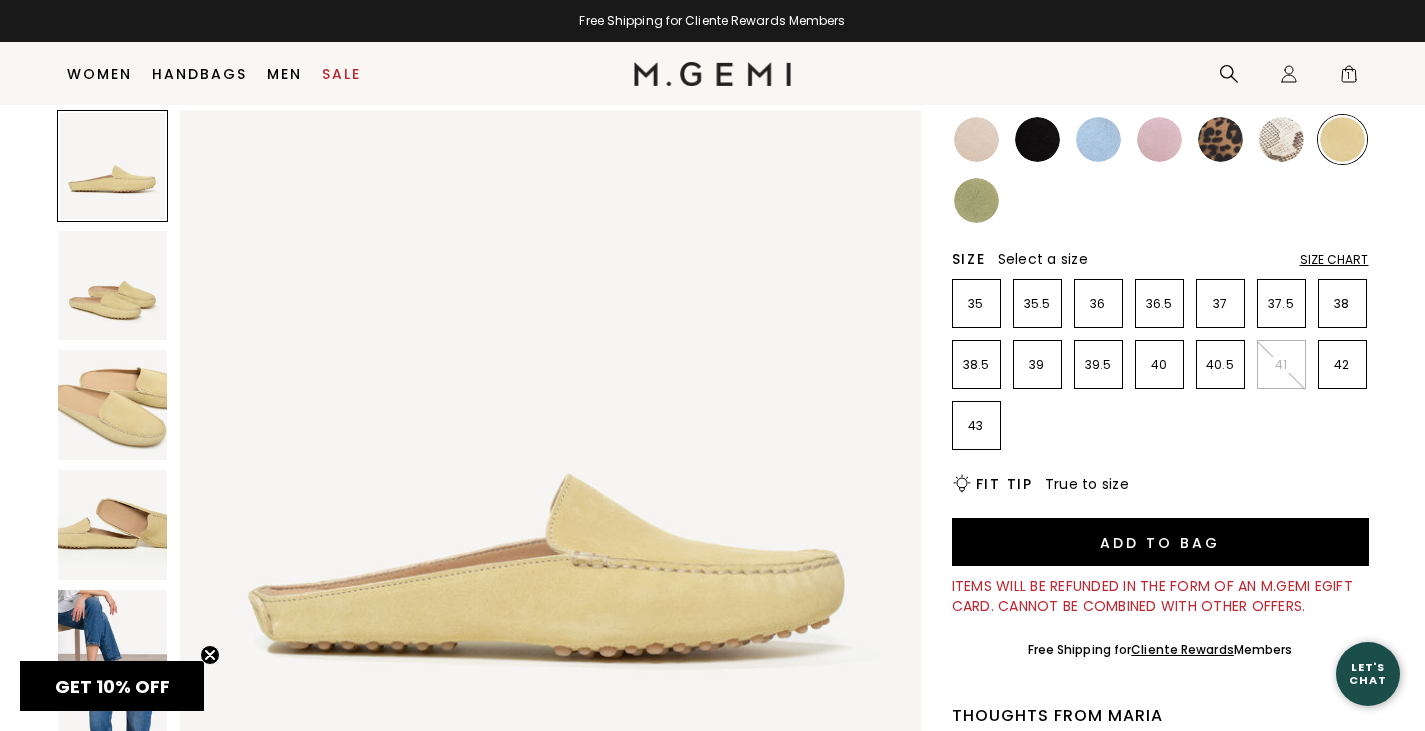 click at bounding box center [976, 200] 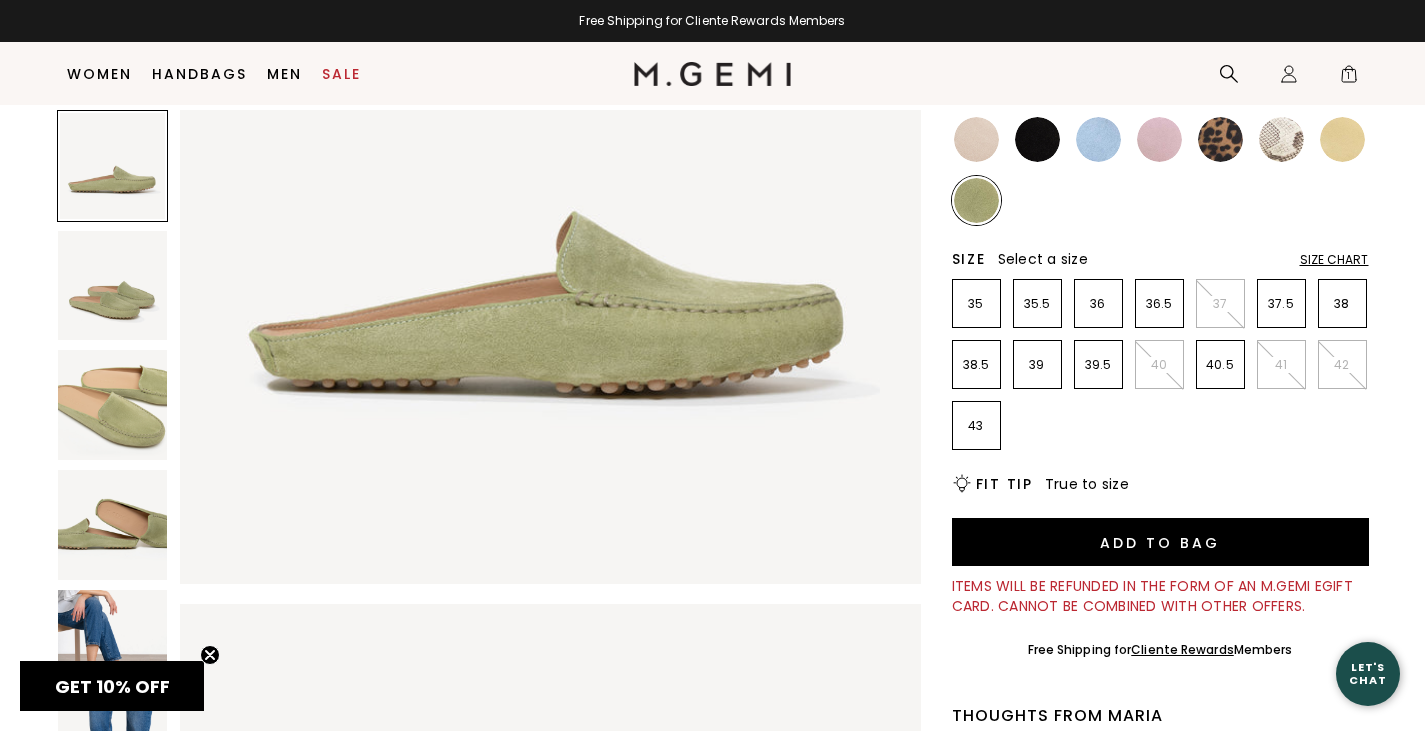 scroll, scrollTop: 267, scrollLeft: 0, axis: vertical 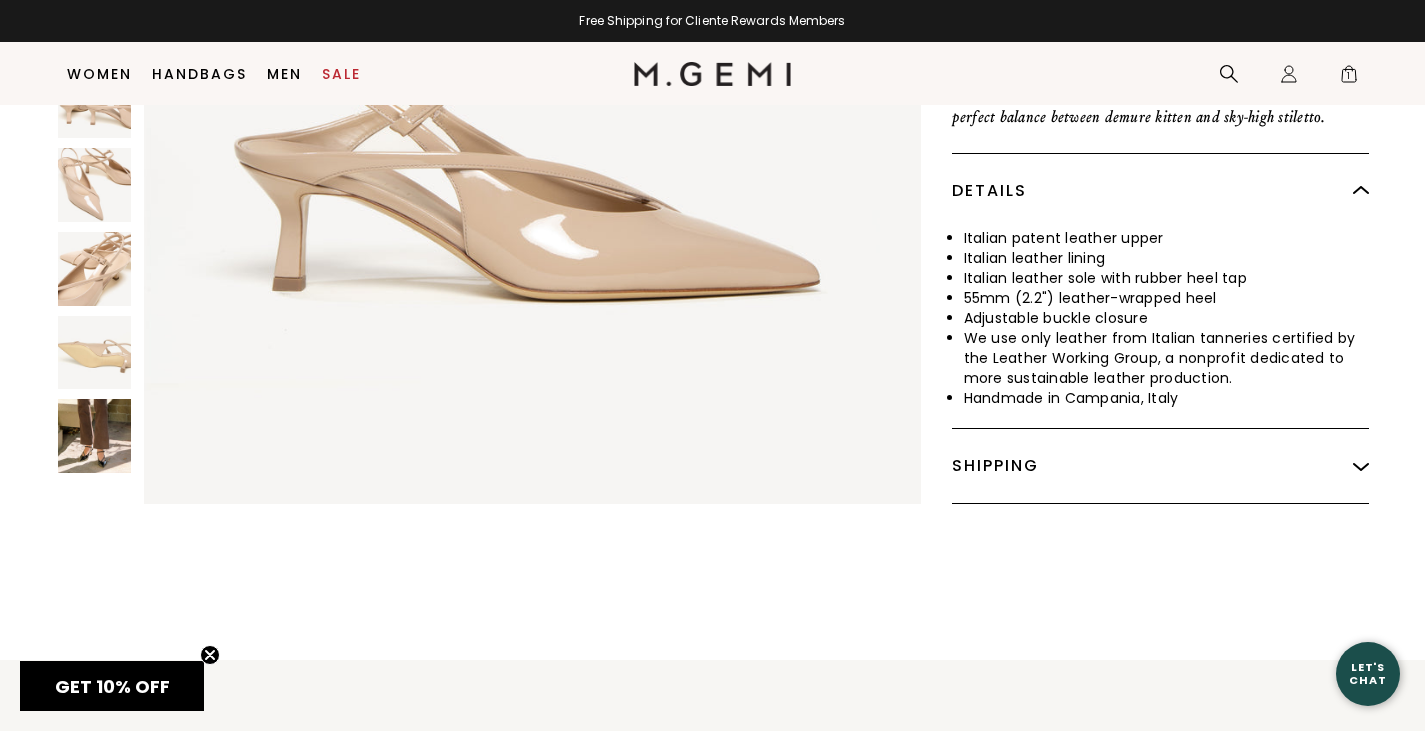 click at bounding box center [95, 437] 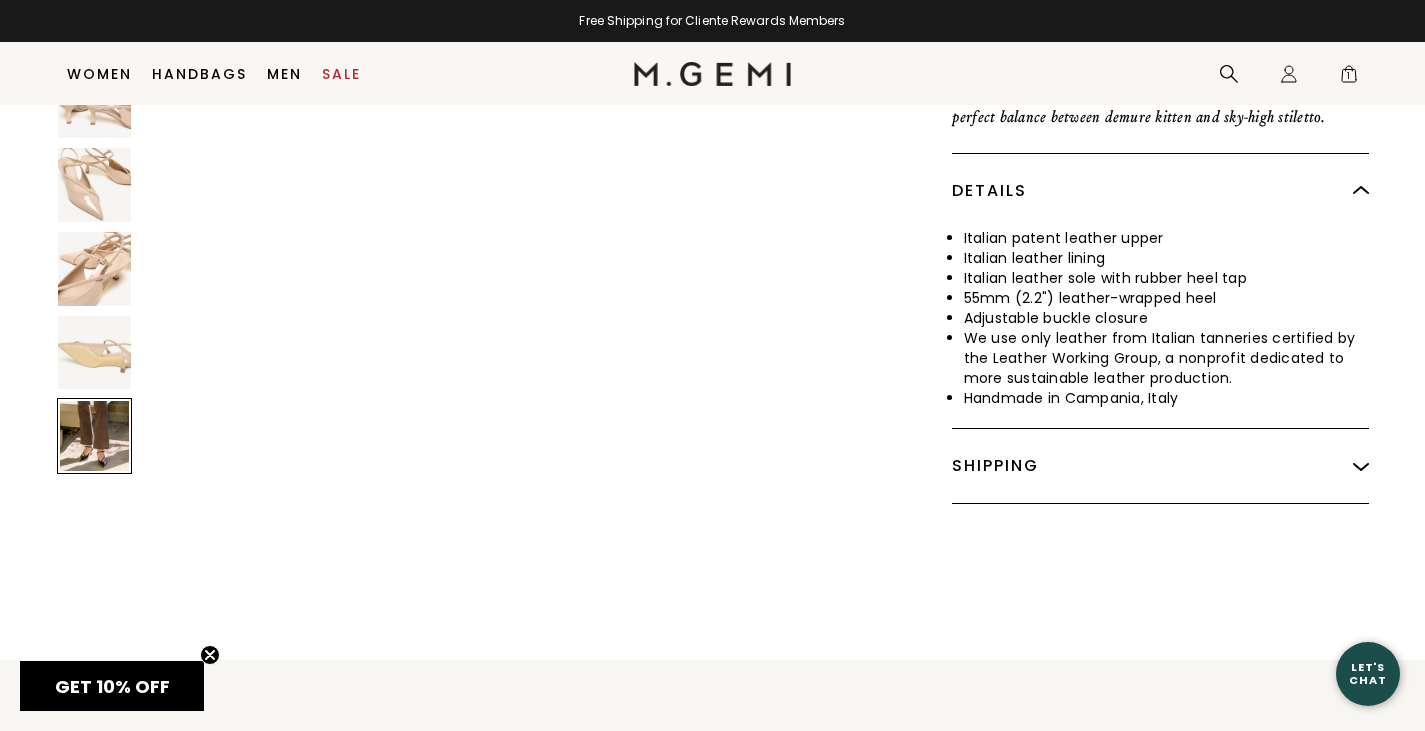 scroll, scrollTop: 6130, scrollLeft: 0, axis: vertical 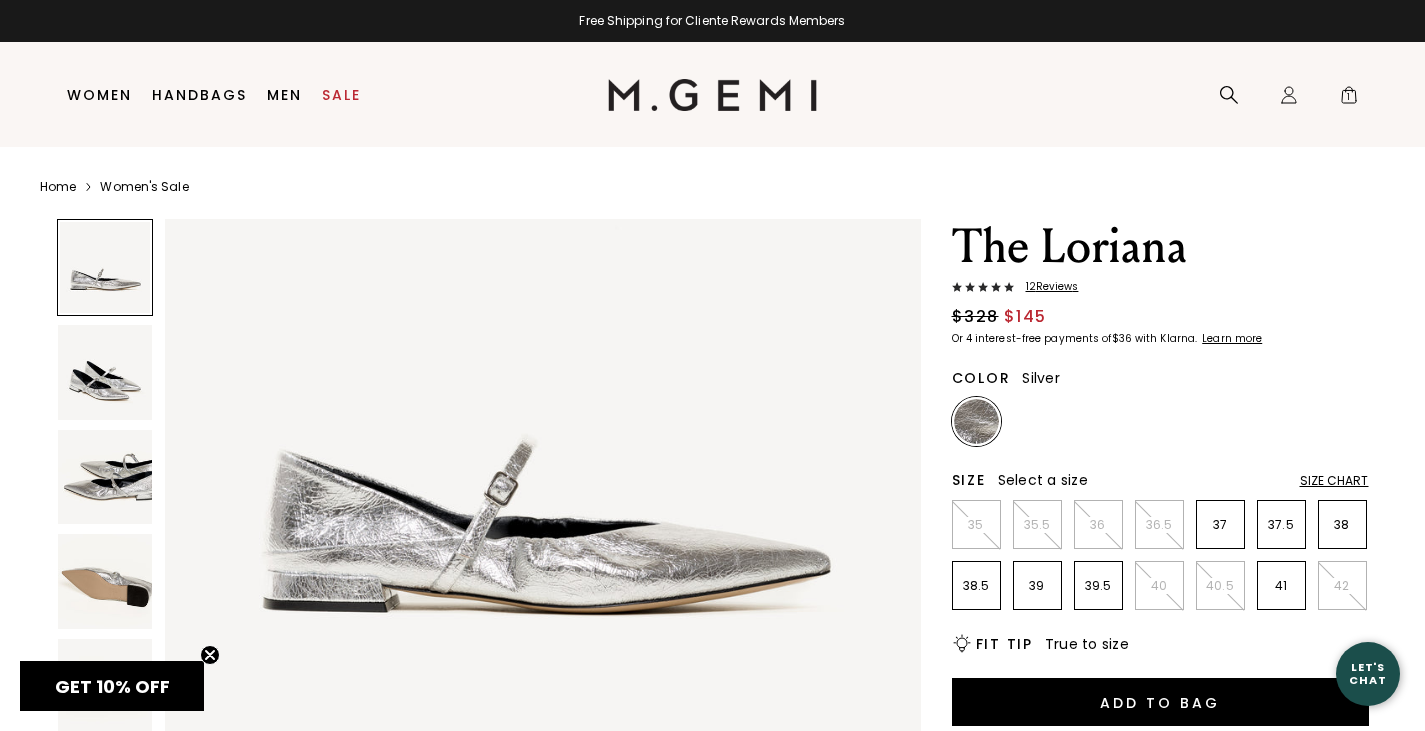 click at bounding box center [105, 477] 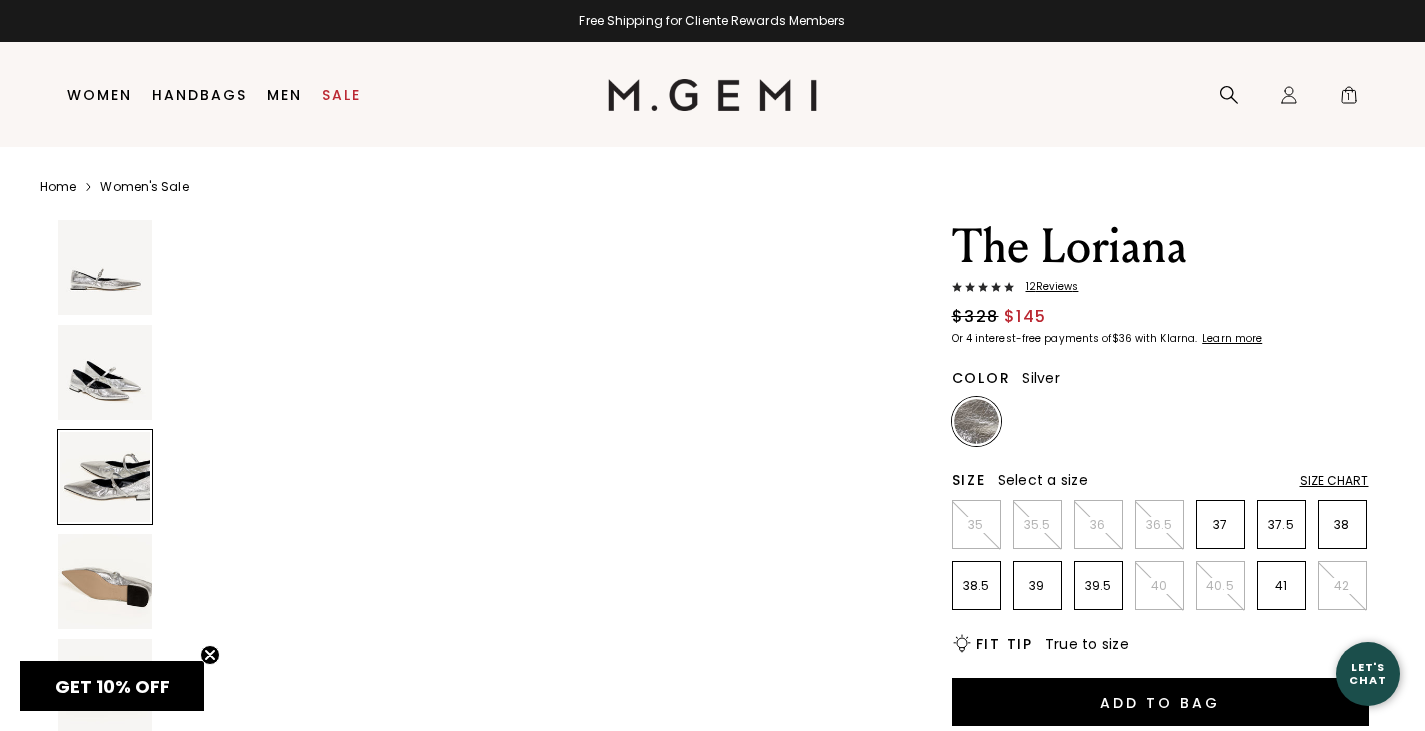 scroll, scrollTop: 1748, scrollLeft: 0, axis: vertical 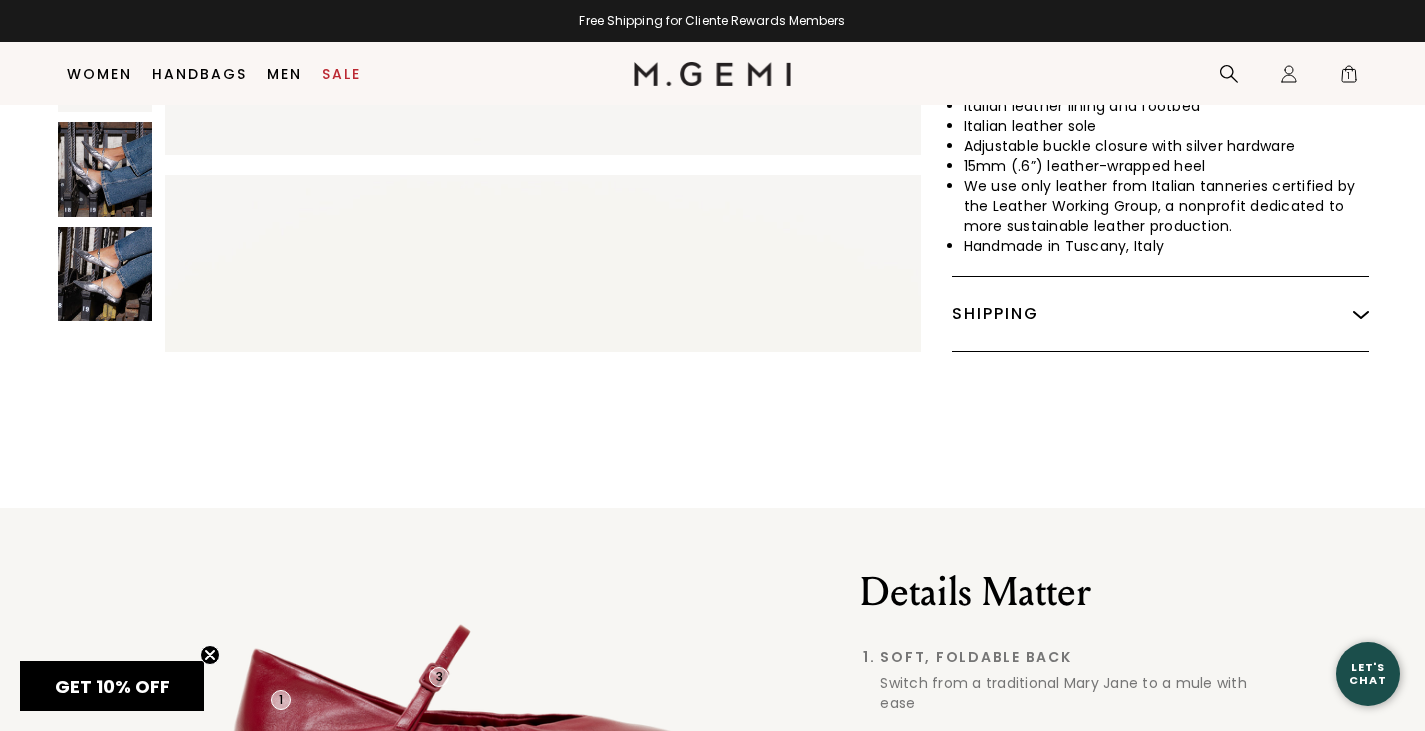 click at bounding box center (105, 169) 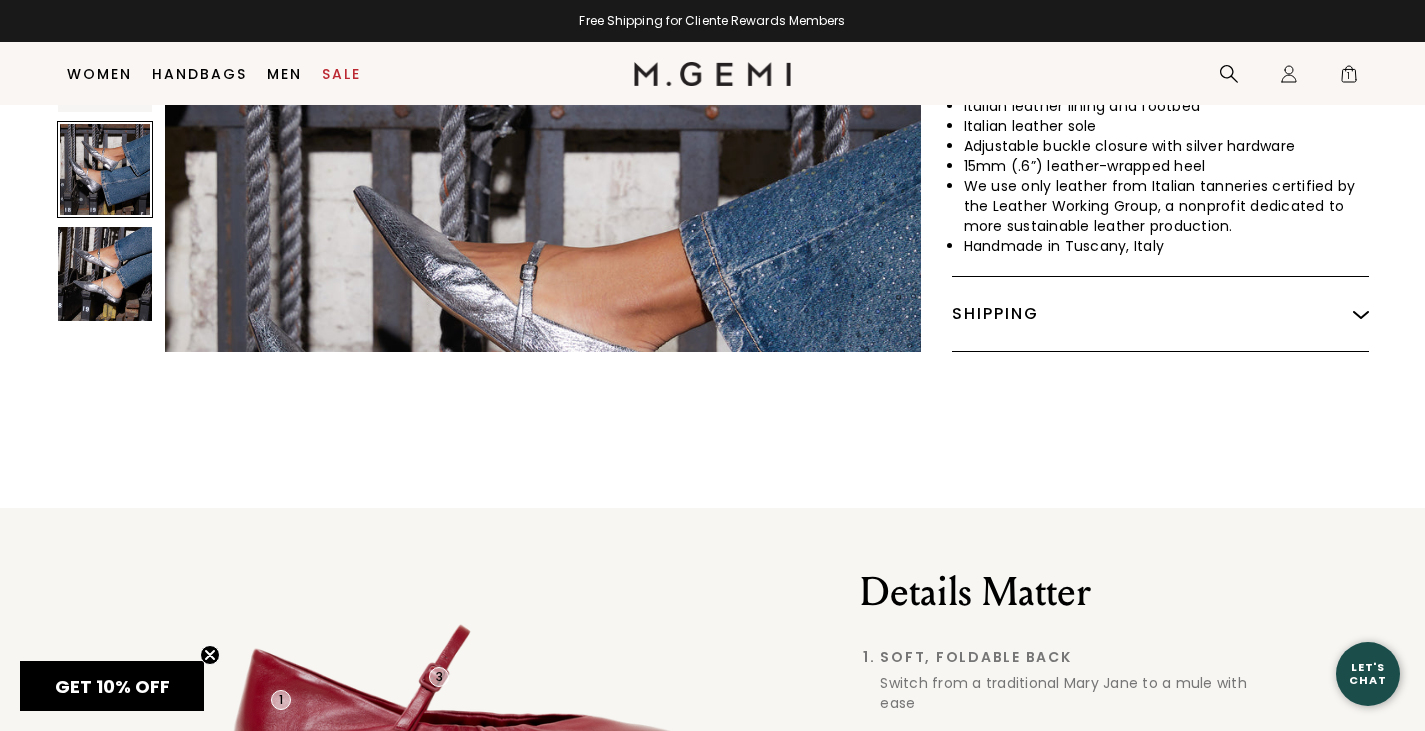 click at bounding box center (105, 274) 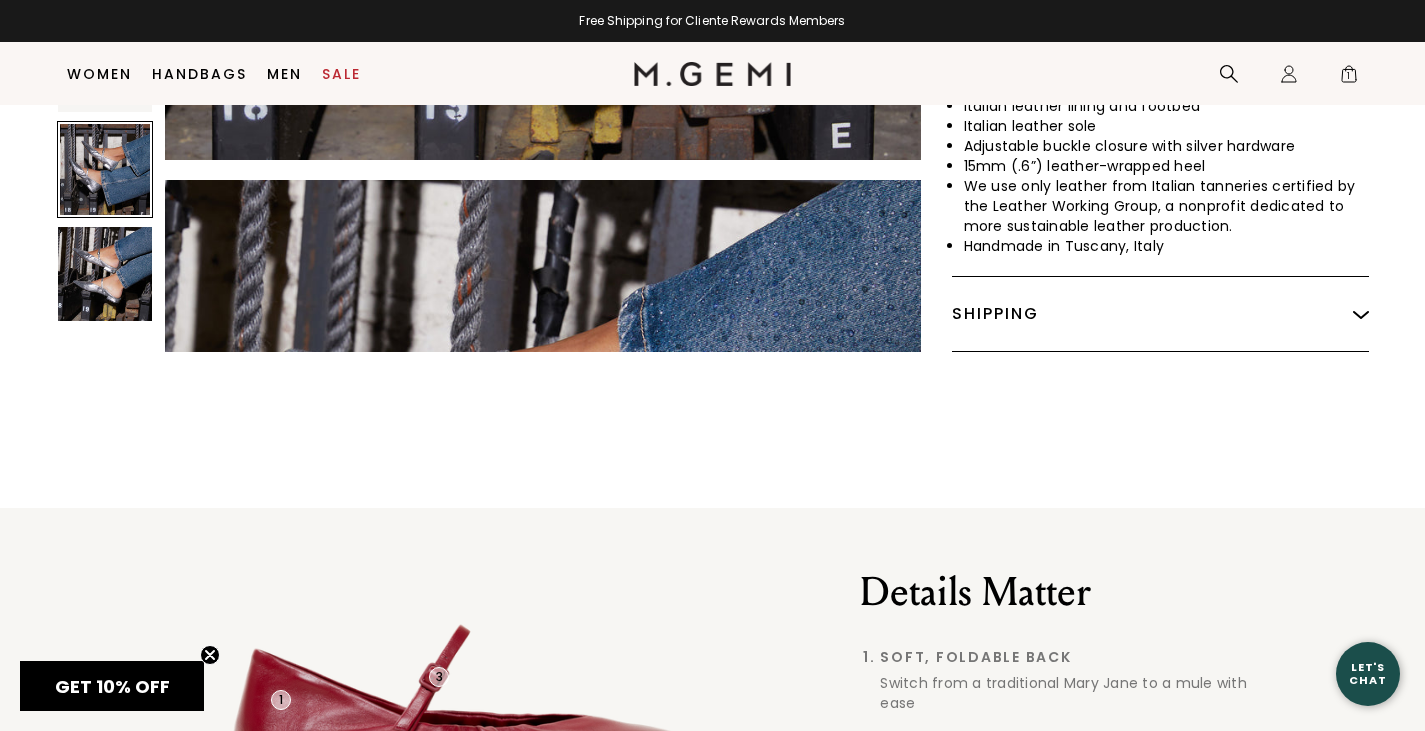 click at bounding box center (105, 169) 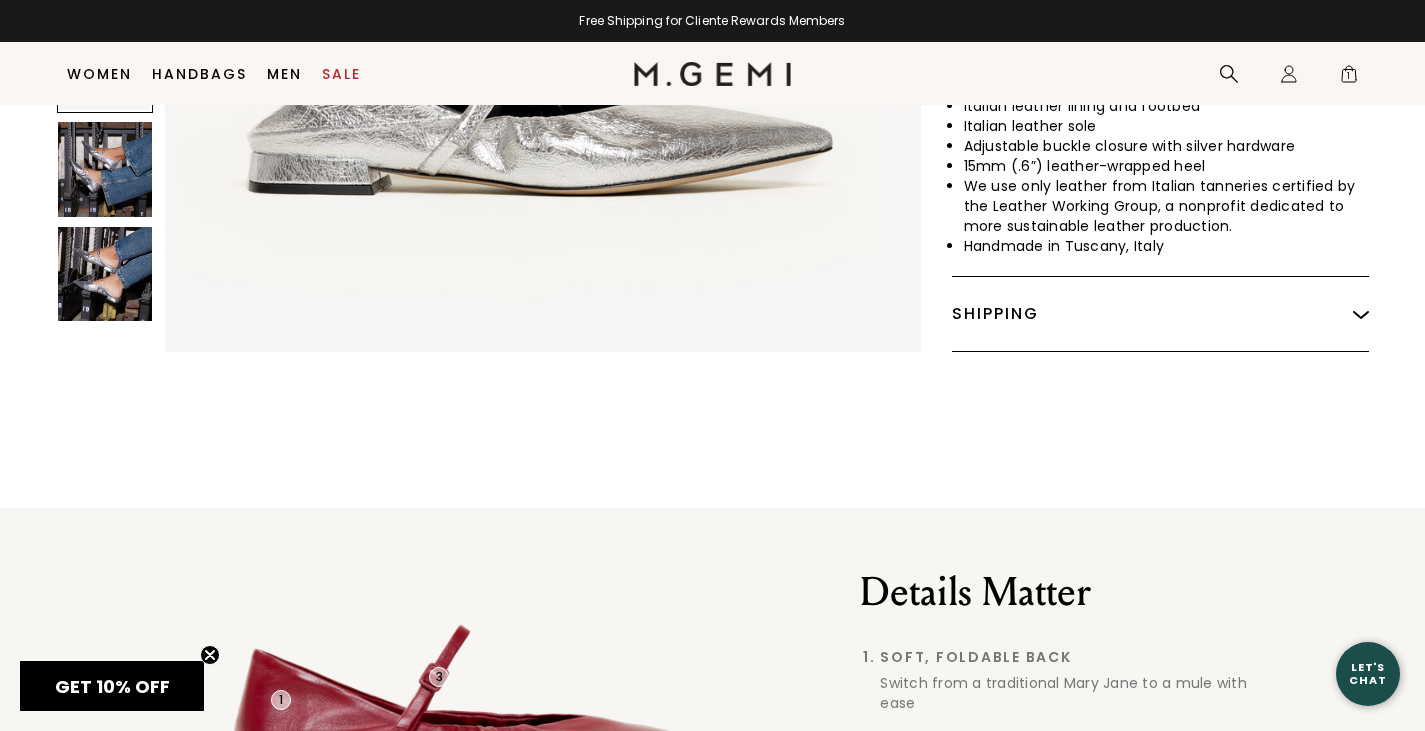 scroll, scrollTop: 3058, scrollLeft: 0, axis: vertical 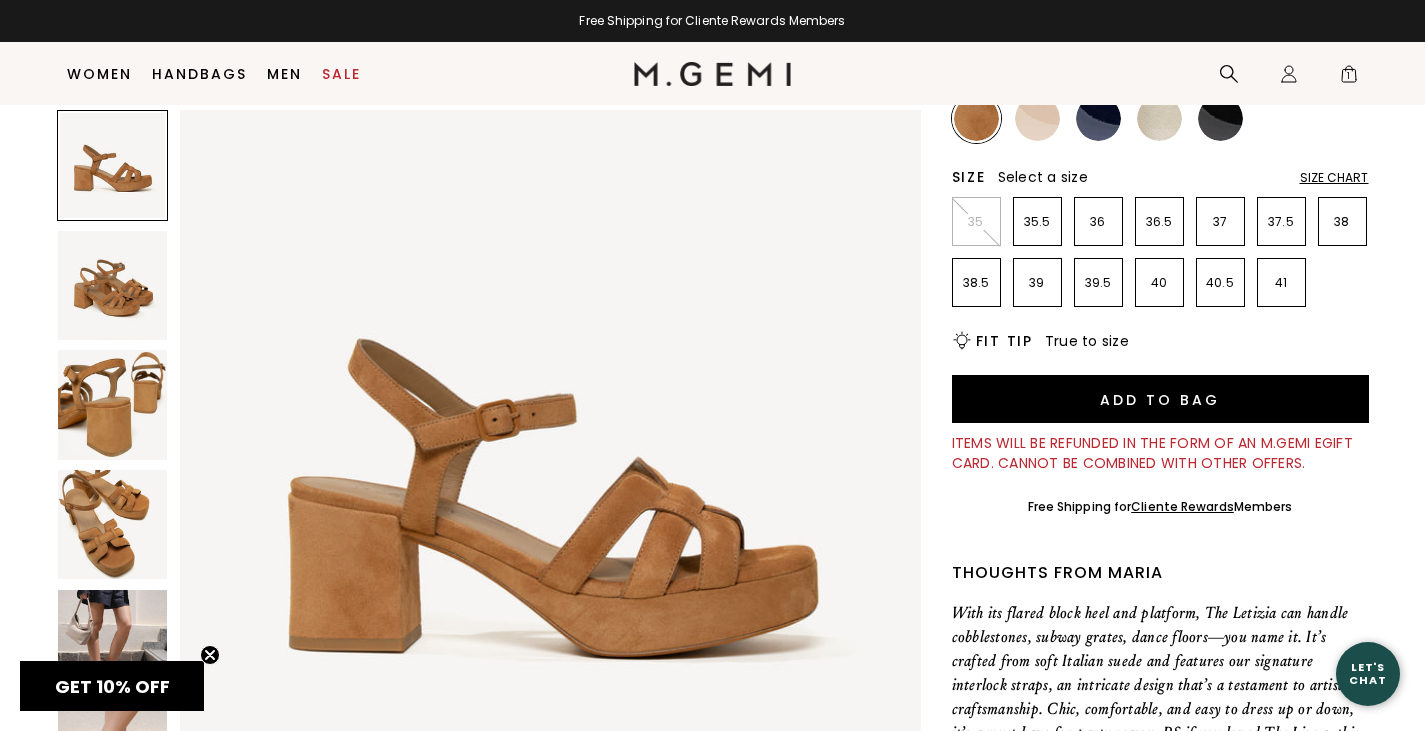 click on "GET 10% OFF Close teaser" at bounding box center (112, 686) 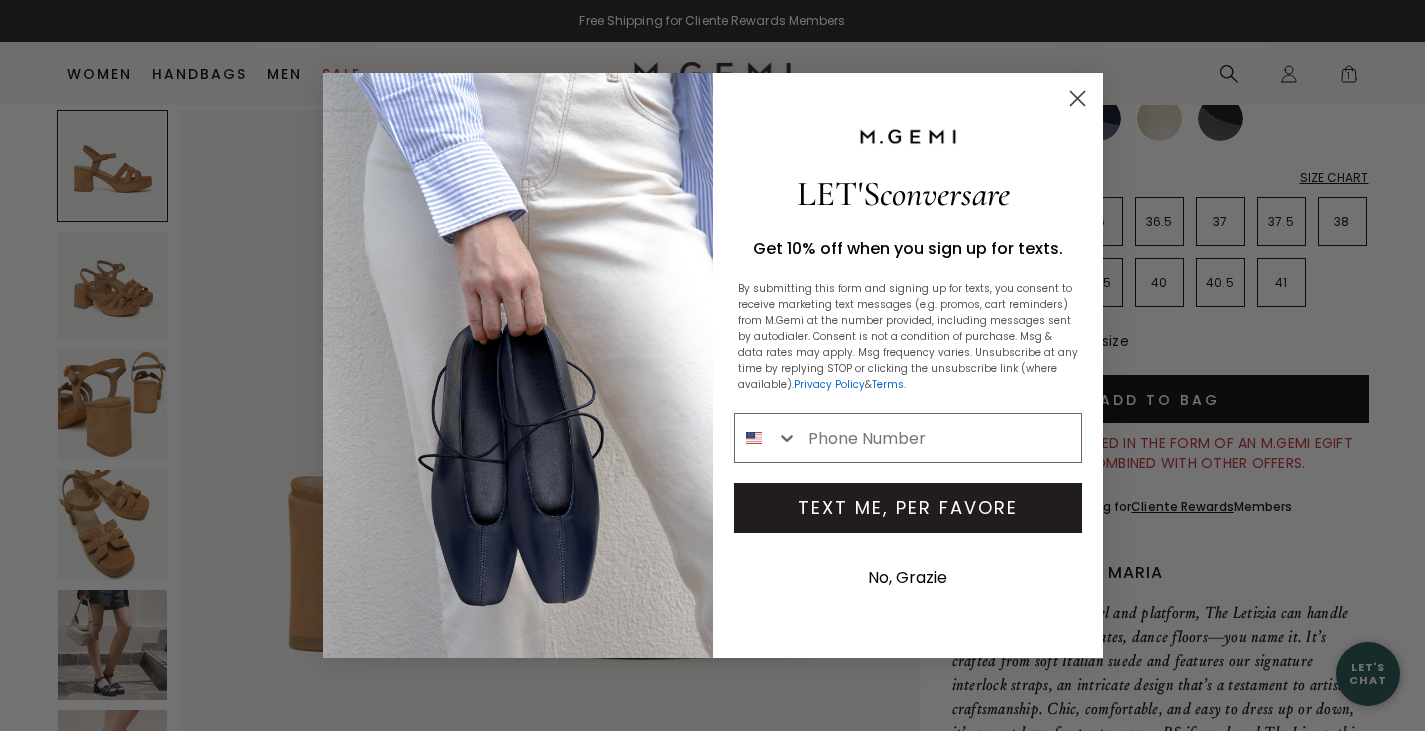 click 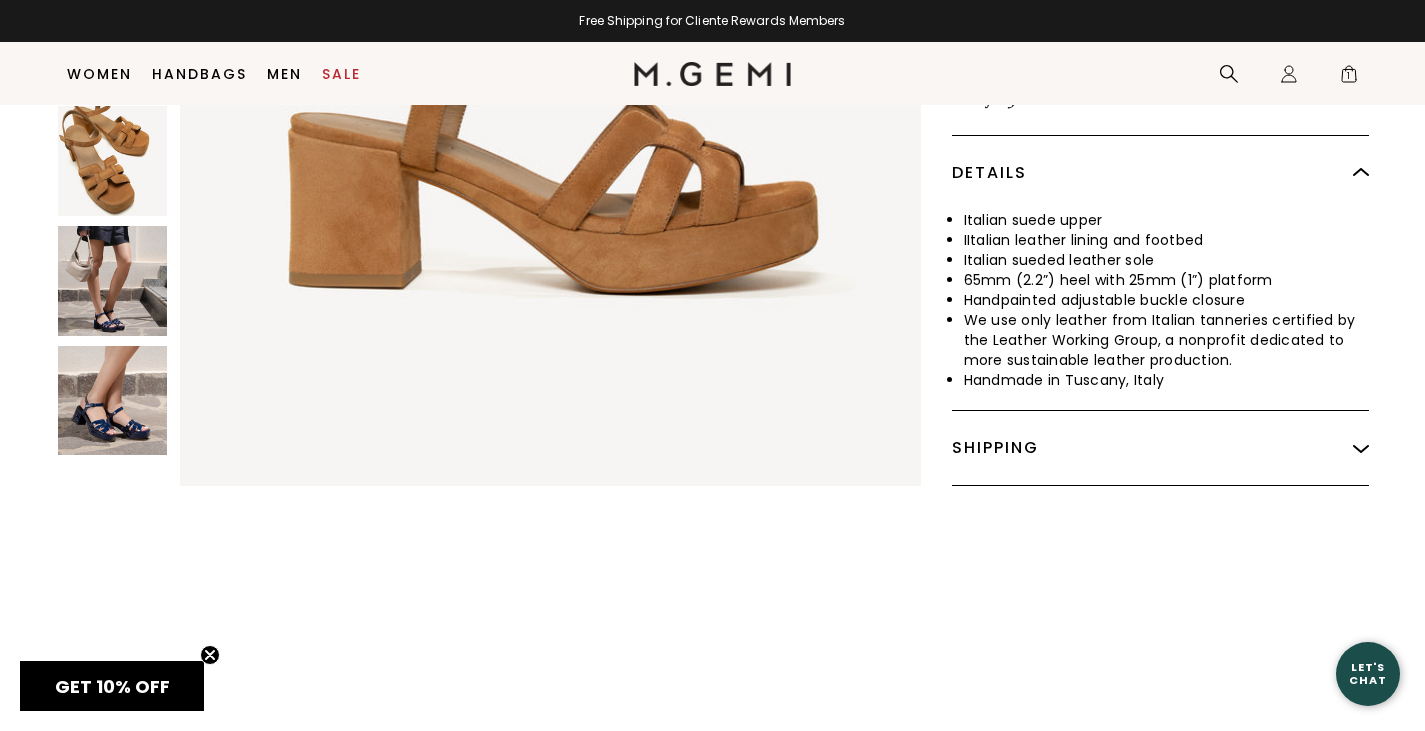 scroll, scrollTop: 920, scrollLeft: 0, axis: vertical 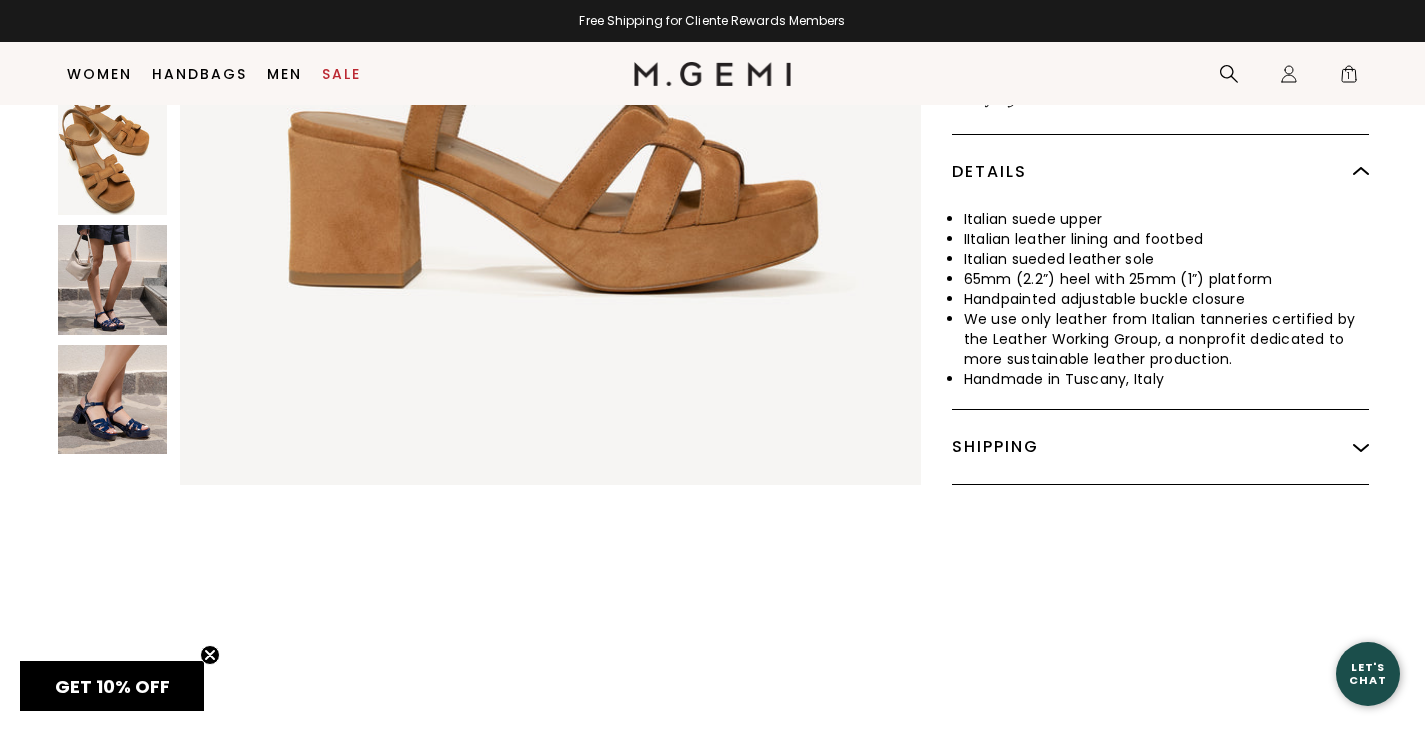 click at bounding box center [113, 400] 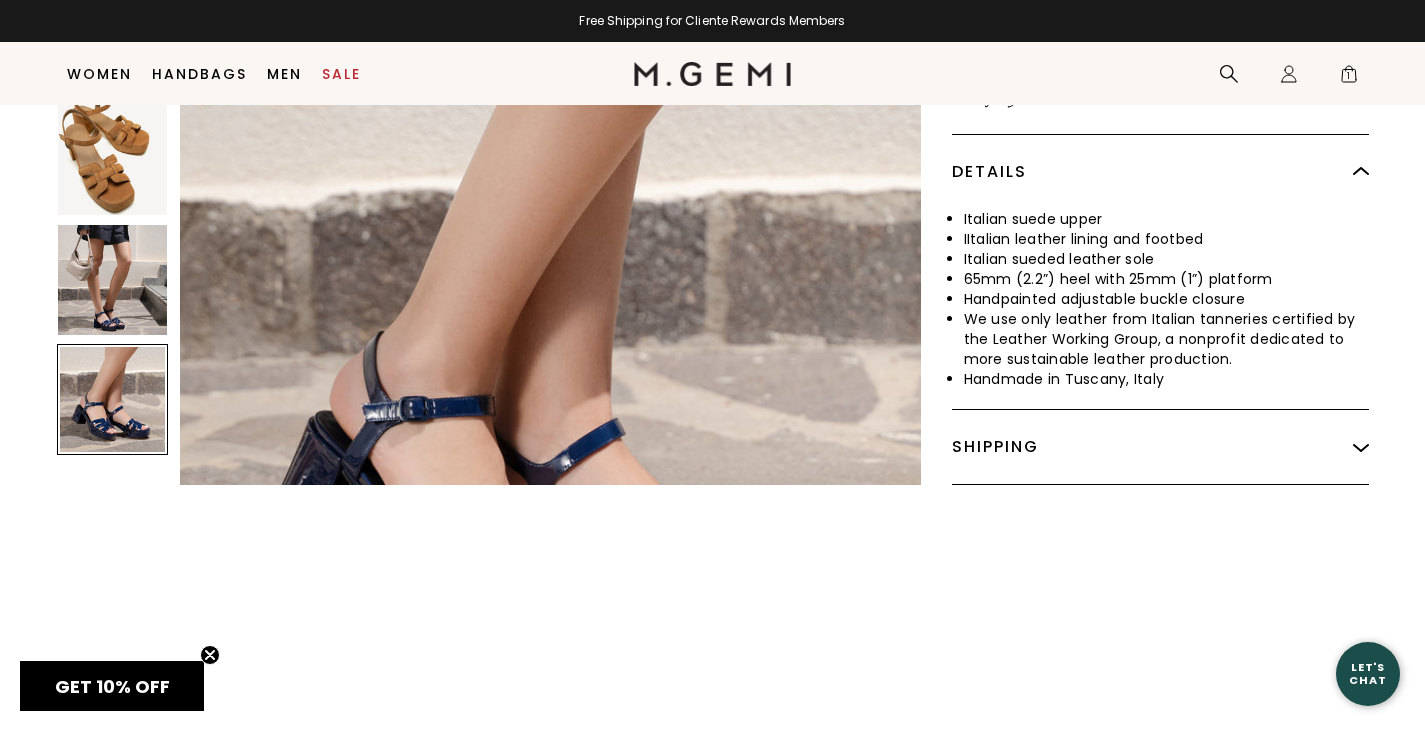 scroll, scrollTop: 3545, scrollLeft: 0, axis: vertical 